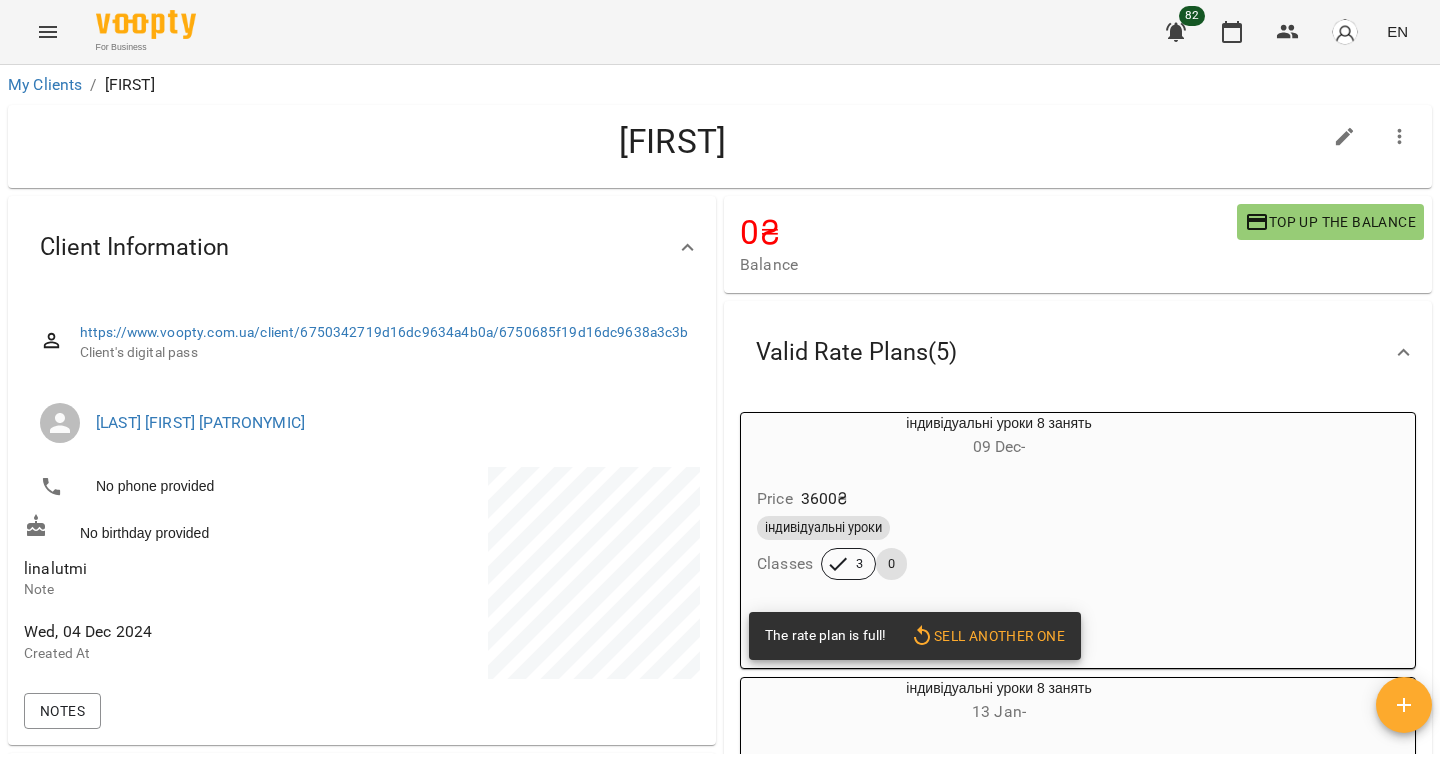 scroll, scrollTop: 0, scrollLeft: 0, axis: both 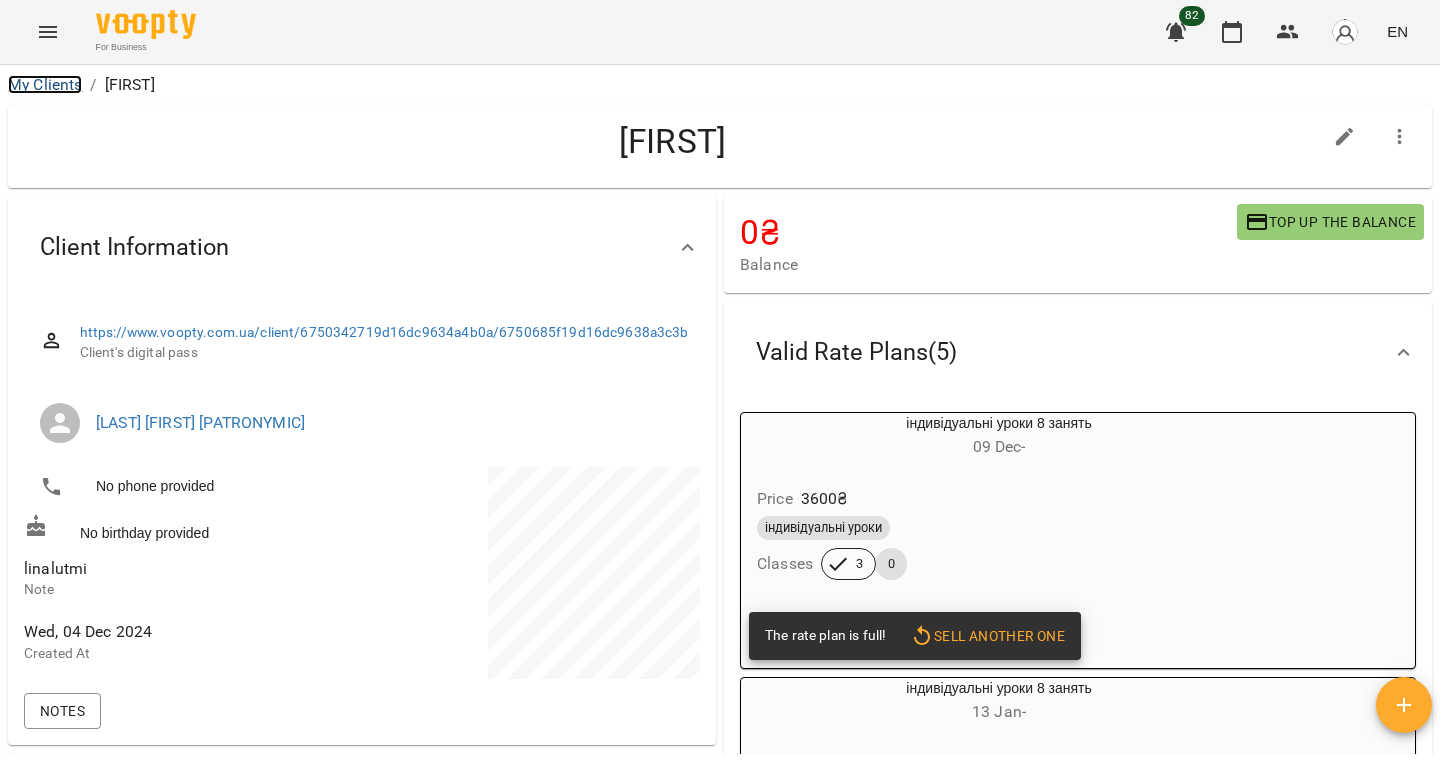 click on "My Clients" at bounding box center (45, 84) 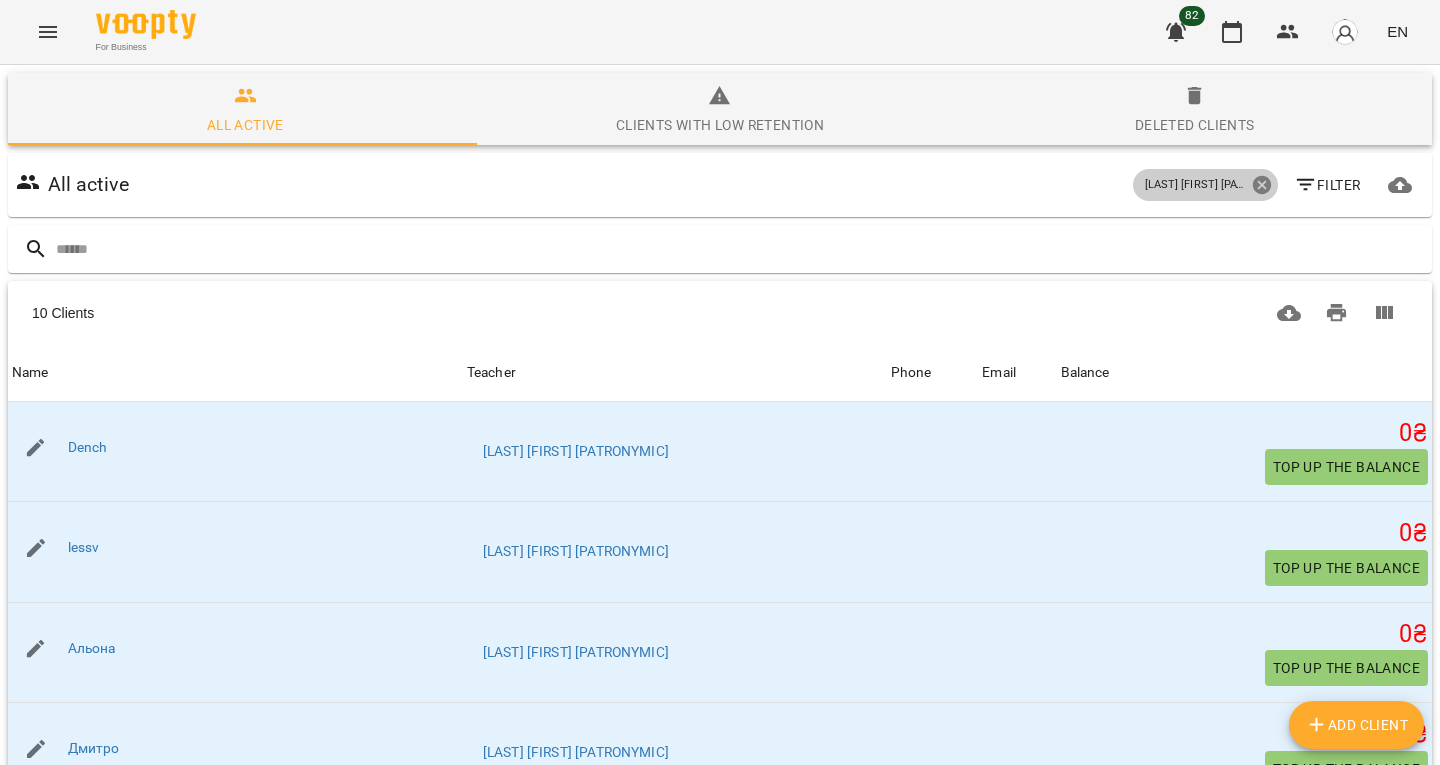 click 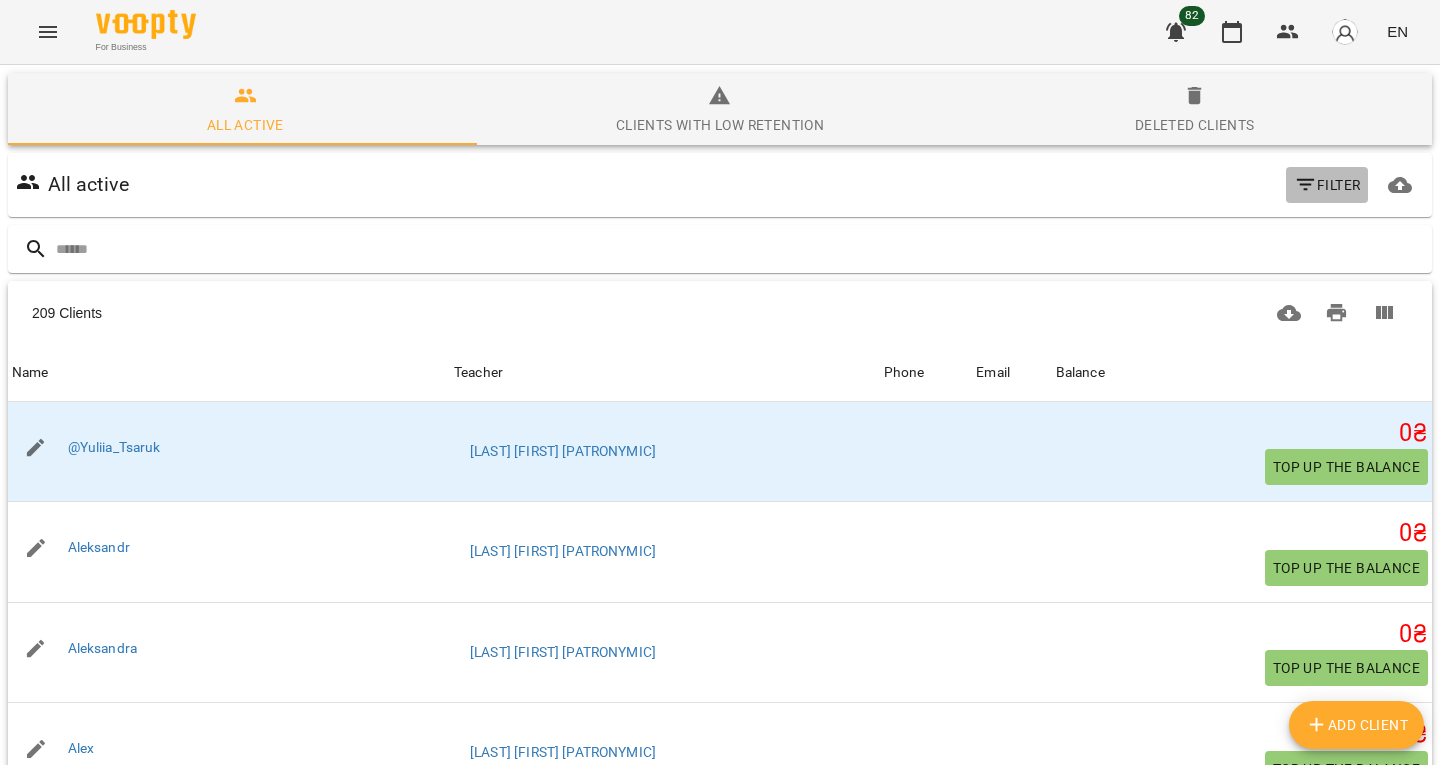 click on "Filter" at bounding box center [1327, 185] 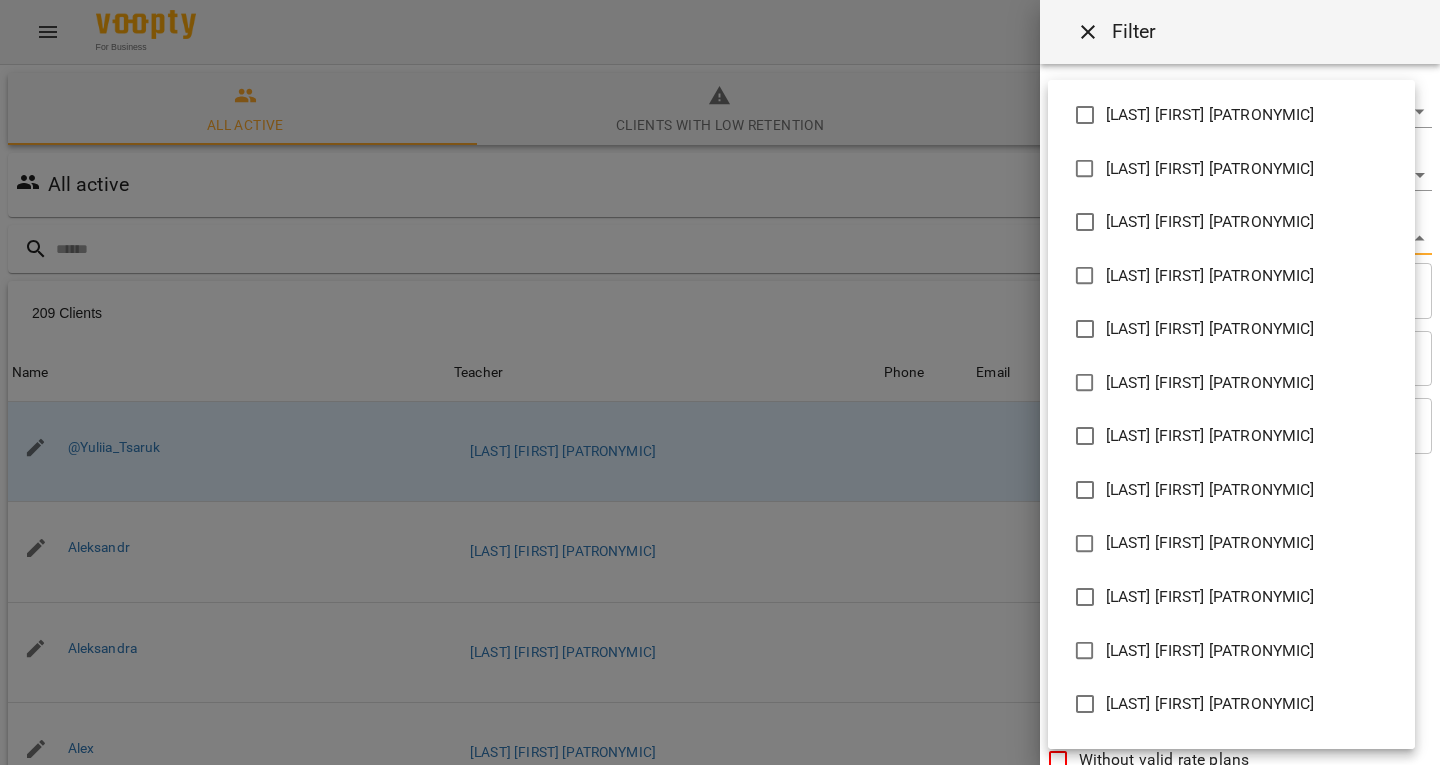 click on "For Business 82 EN All active Clients with low retention Deleted clients   All active Filter 209   Clients 209   Clients Name Teacher Phone Email Balance Name @Yuliia_Tsaruk Teacher [LAST] [FIRST] [PATRONYMIC] Phone Email Balance 0 ₴ Top up the balance Name Aleksandr  Teacher [LAST] [FIRST] [PATRONYMIC] Phone Email Balance 0 ₴ Top up the balance Name Aleksandra Teacher [LAST] [FIRST] [PATRONYMIC] Phone Email Balance 0 ₴ Top up the balance Name Alex Teacher [LAST] [FIRST] [PATRONYMIC] Phone Email Balance 0 ₴ Top up the balance Name Anton  Teacher [LAST] [FIRST] [PATRONYMIC]  Phone Email Balance 0 ₴ Top up the balance Name Daria🇺🇦 Teacher [LAST] [FIRST] [PATRONYMIC] Phone Email Balance 0 ₴ Top up the balance Name Dench Teacher [LAST] [FIRST] [PATRONYMIC]  0 0" at bounding box center (720, 522) 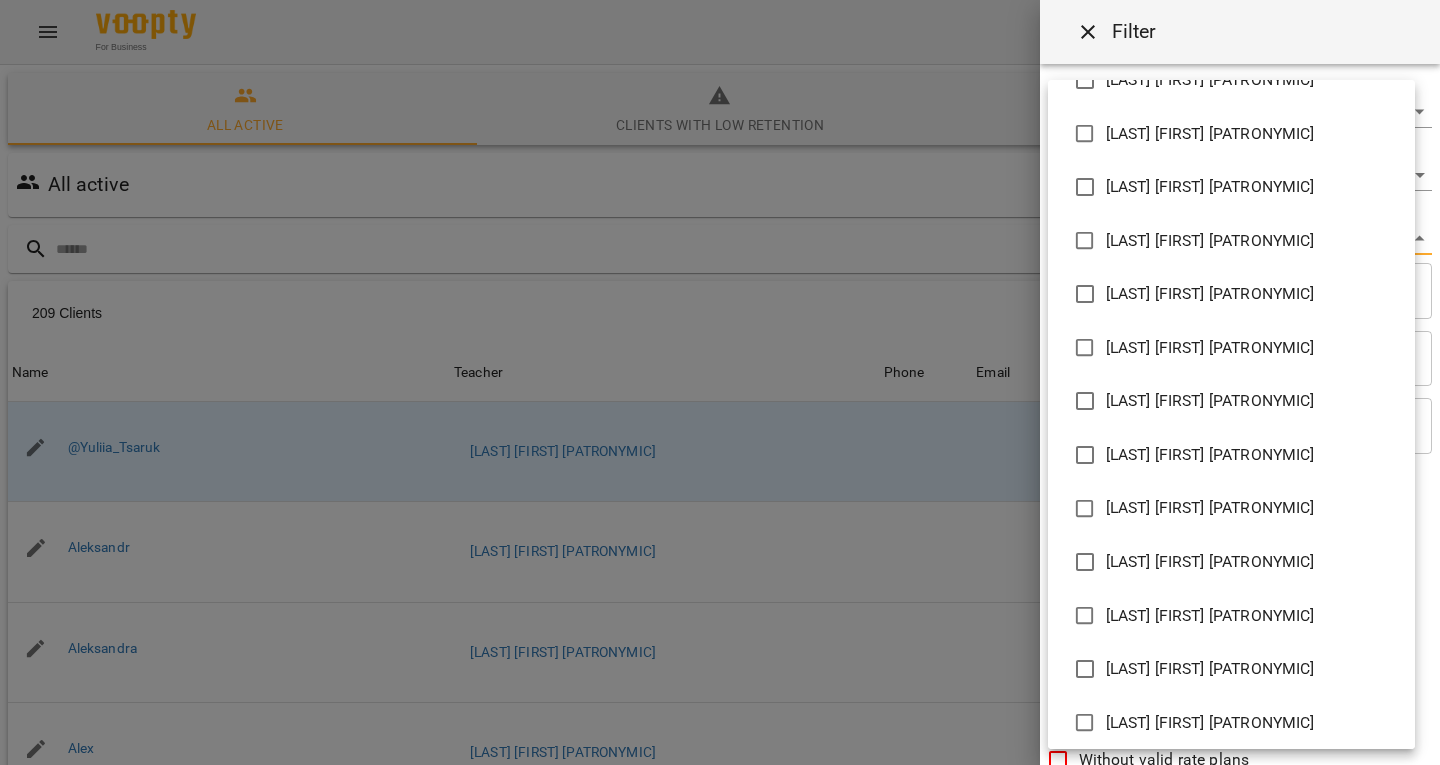 scroll, scrollTop: 0, scrollLeft: 0, axis: both 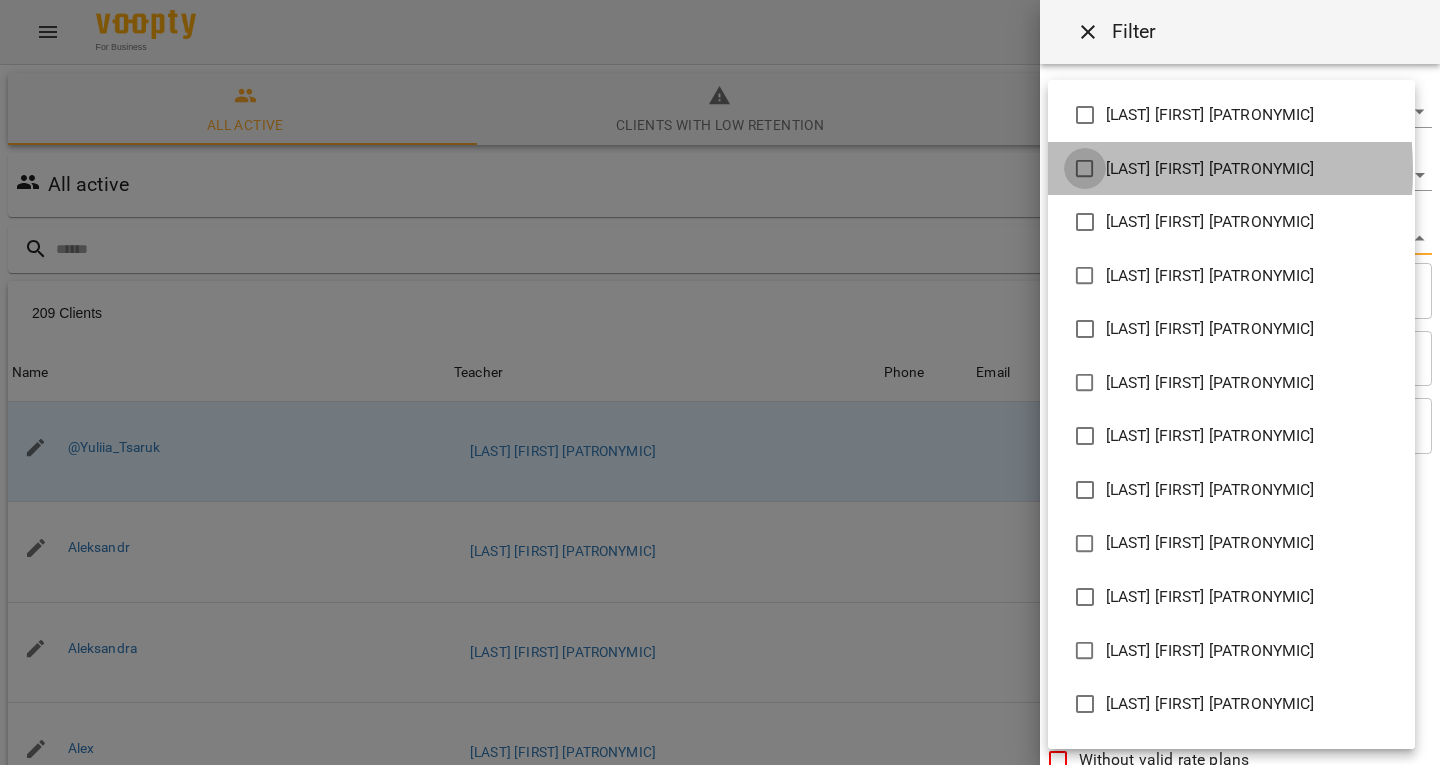 type on "**********" 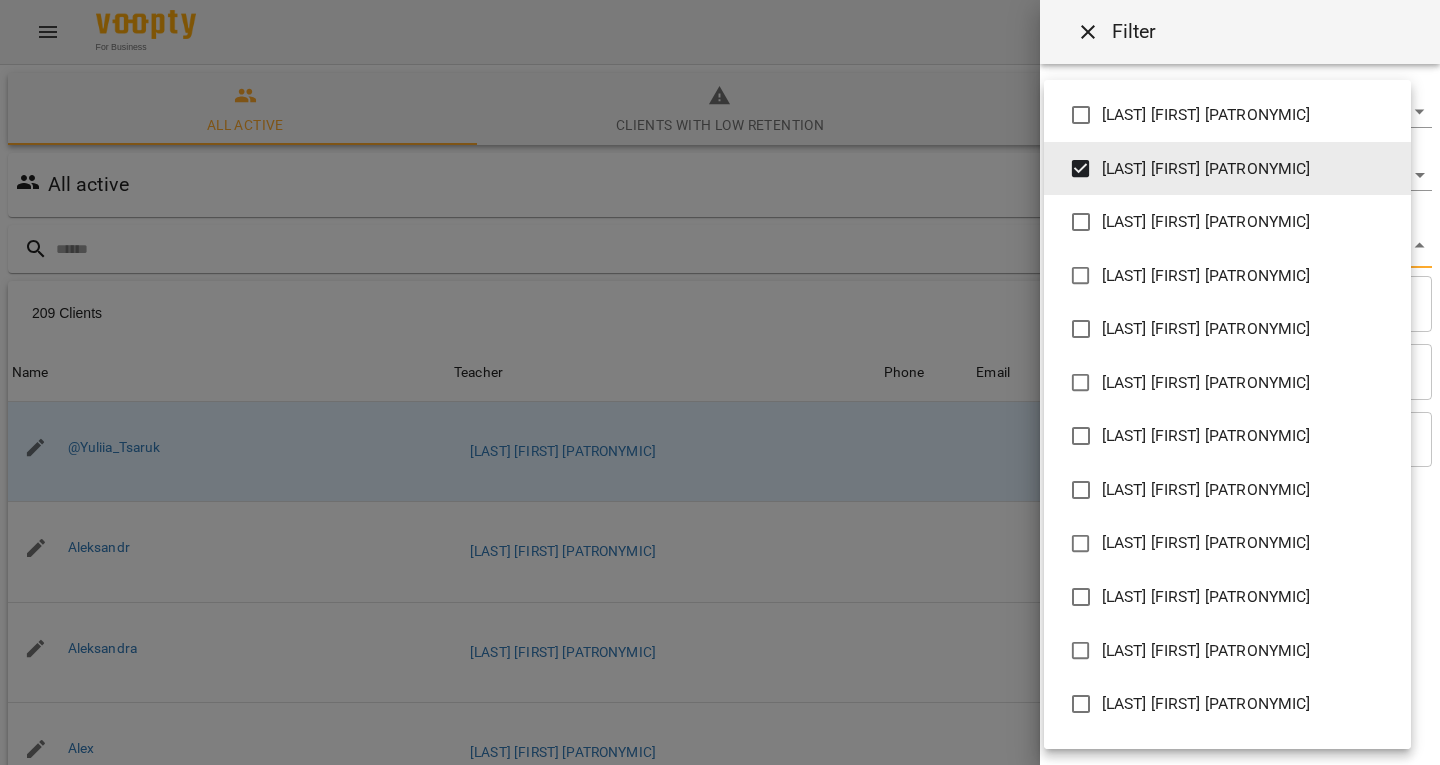 click at bounding box center (720, 382) 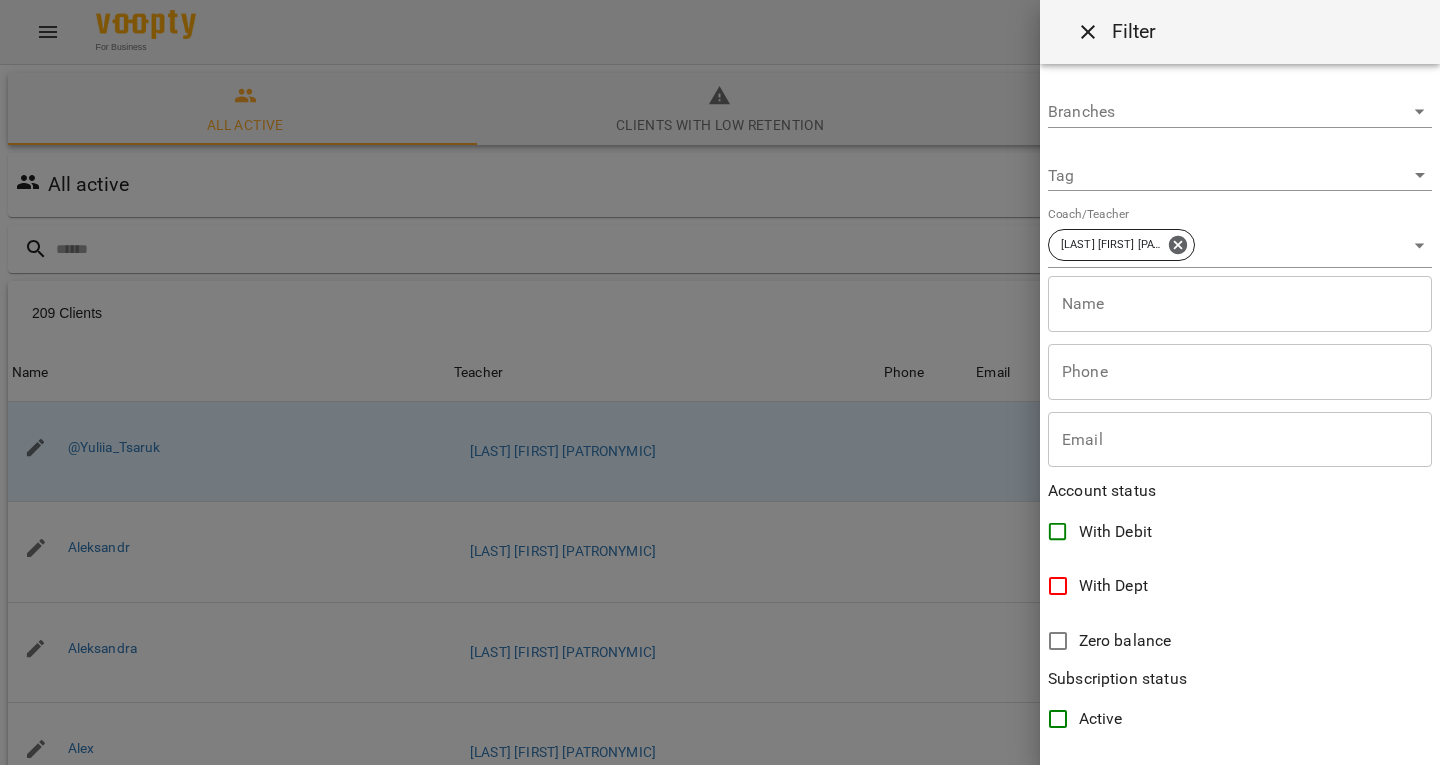 click on "[LAST] [FIRST] [PATRONYMIC] [LAST] [FIRST] [PATRONYMIC] [LAST] [FIRST] [PATRONYMIC] [LAST] [FIRST] [PATRONYMIC] [LAST] [FIRST] [PATRONYMIC] [LAST] [FIRST] [PATRONYMIC] [LAST] [FIRST] [PATRONYMIC] [LAST] [FIRST] [PATRONYMIC] [LAST] [FIRST] [PATRONYMIC] [LAST] [FIRST] [PATRONYMIC] [LAST] [FIRST] [PATRONYMIC] [LAST] [FIRST] [PATRONYMIC] [LAST] [FIRST] [PATRONYMIC] [LAST] [FIRST] [PATRONYMIC] [LAST] [FIRST] [PATRONYMIC]" at bounding box center (720, 382) 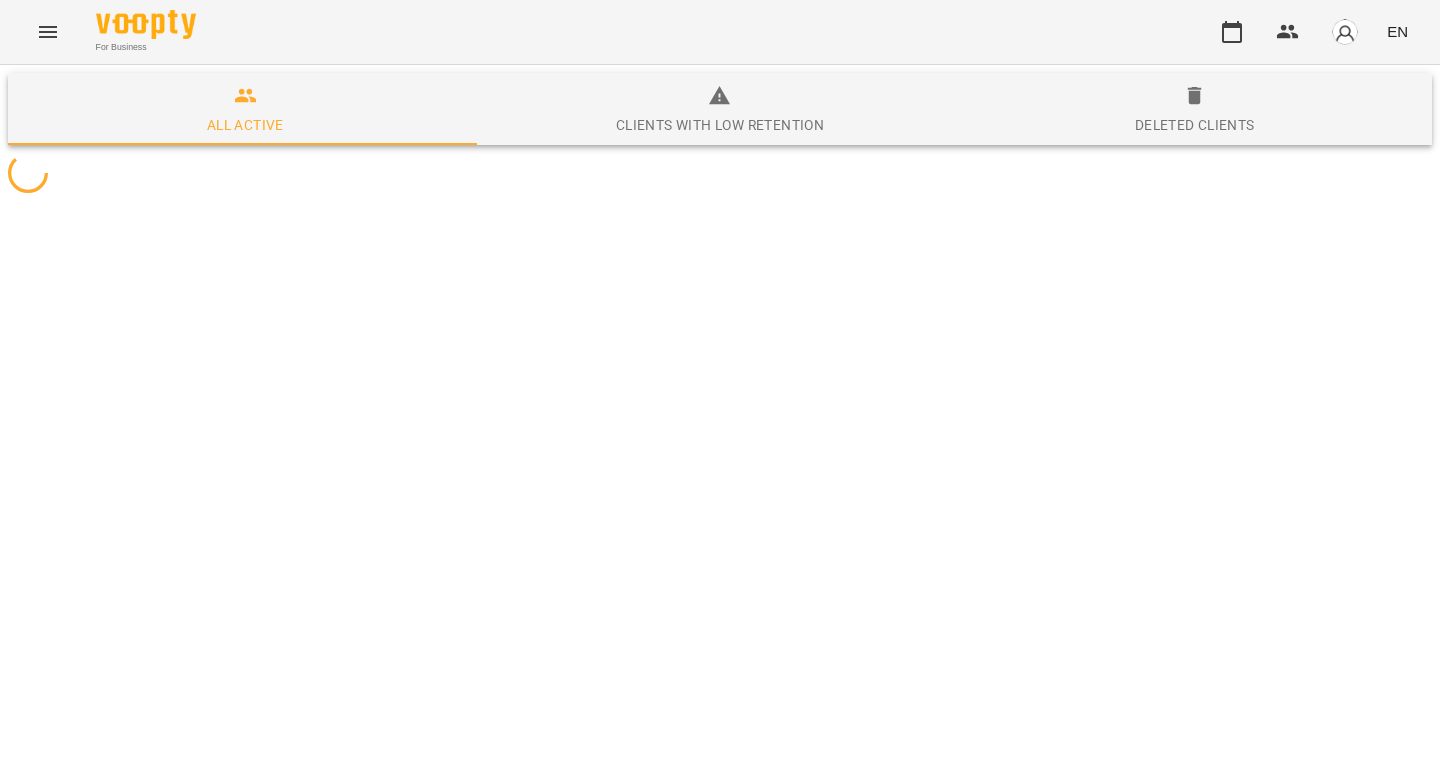 scroll, scrollTop: 0, scrollLeft: 0, axis: both 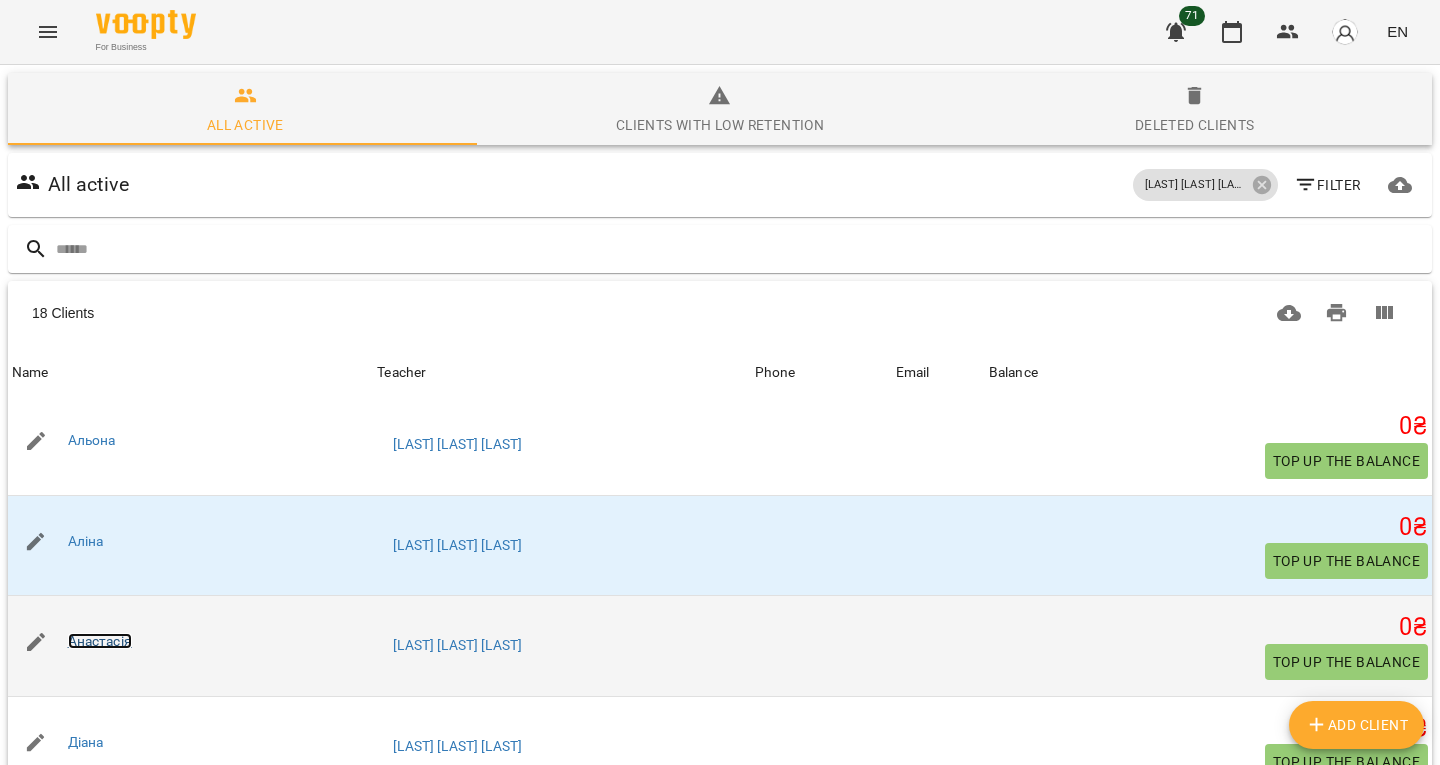 click on "Анастасія" at bounding box center (100, 641) 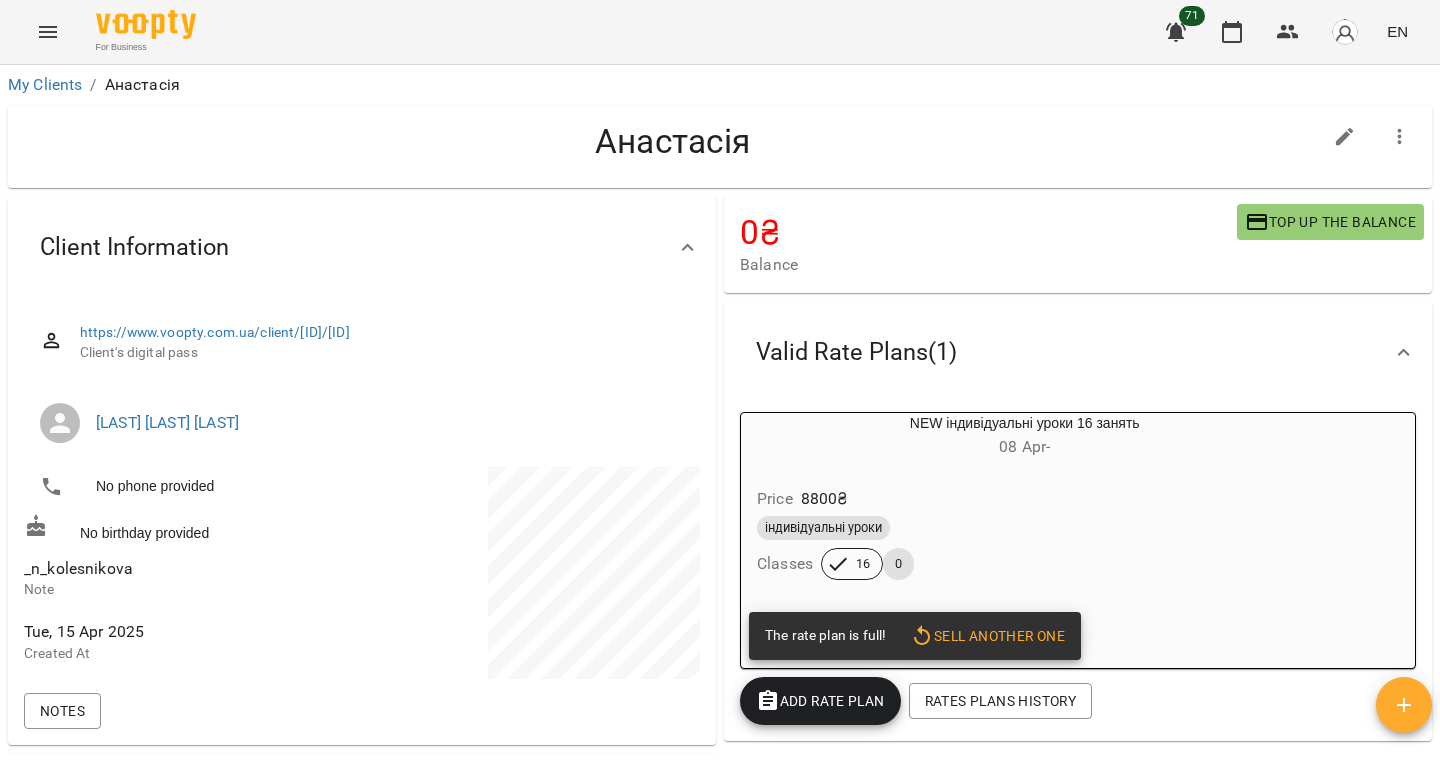 click on "_n_kolesnikova" at bounding box center [78, 568] 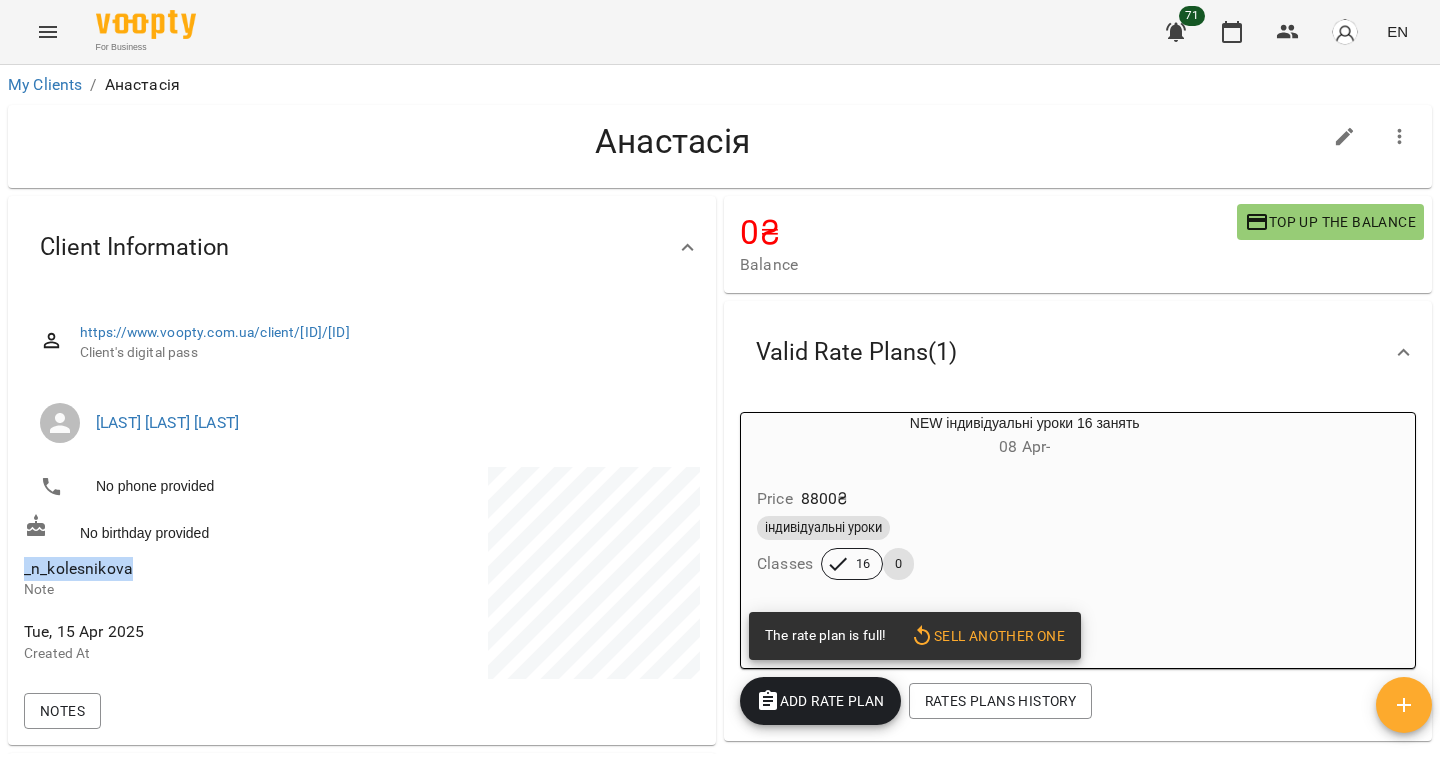 click on "_n_kolesnikova" at bounding box center [78, 568] 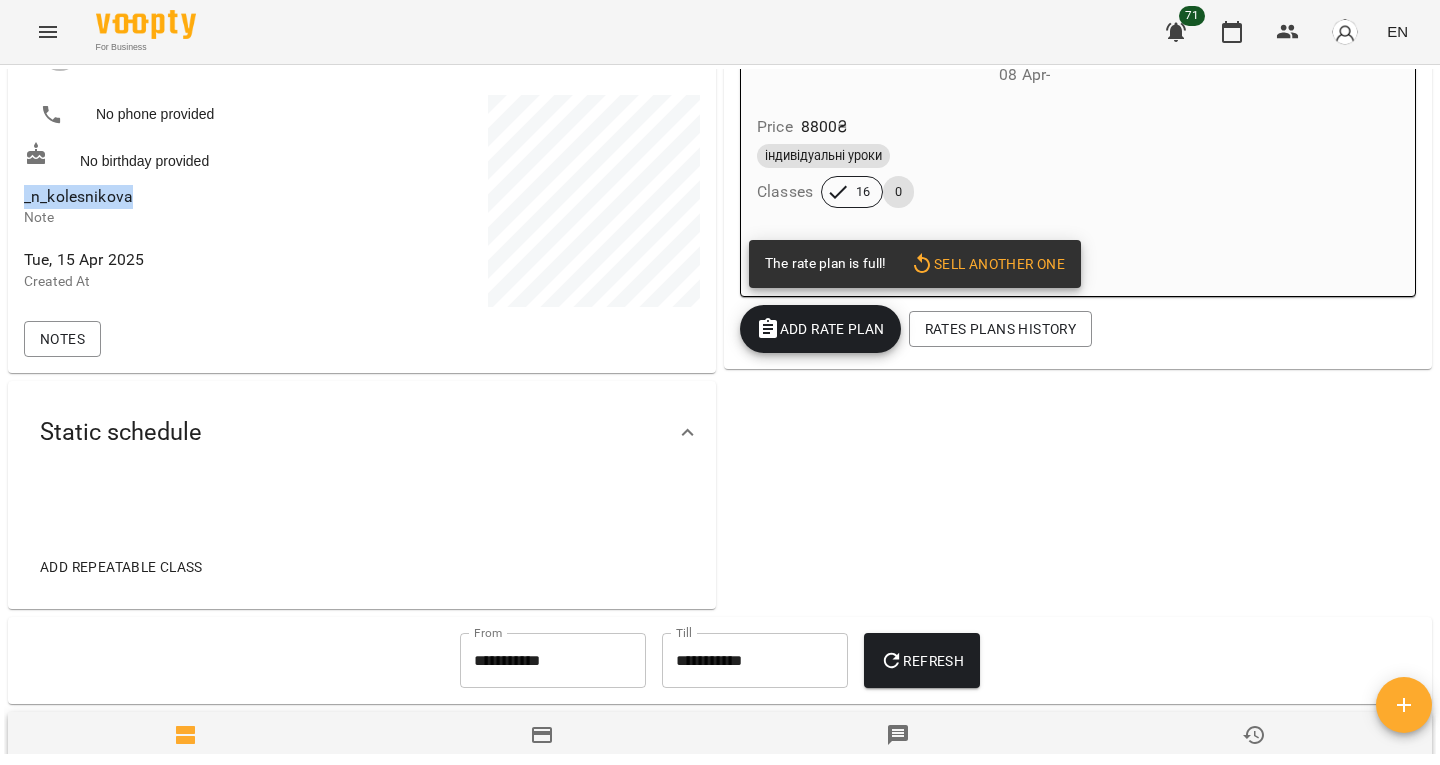 scroll, scrollTop: 385, scrollLeft: 0, axis: vertical 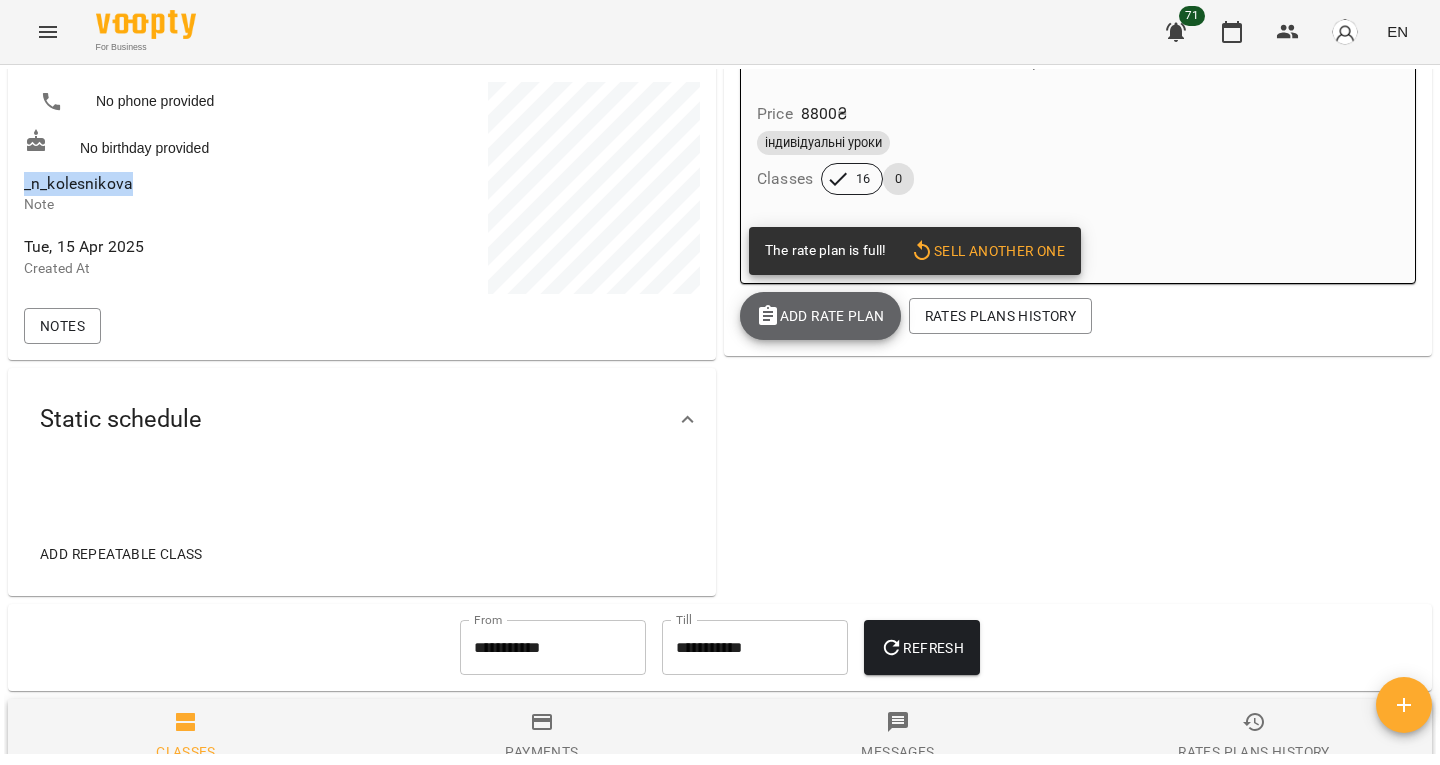 click on "Add Rate plan" at bounding box center (820, 316) 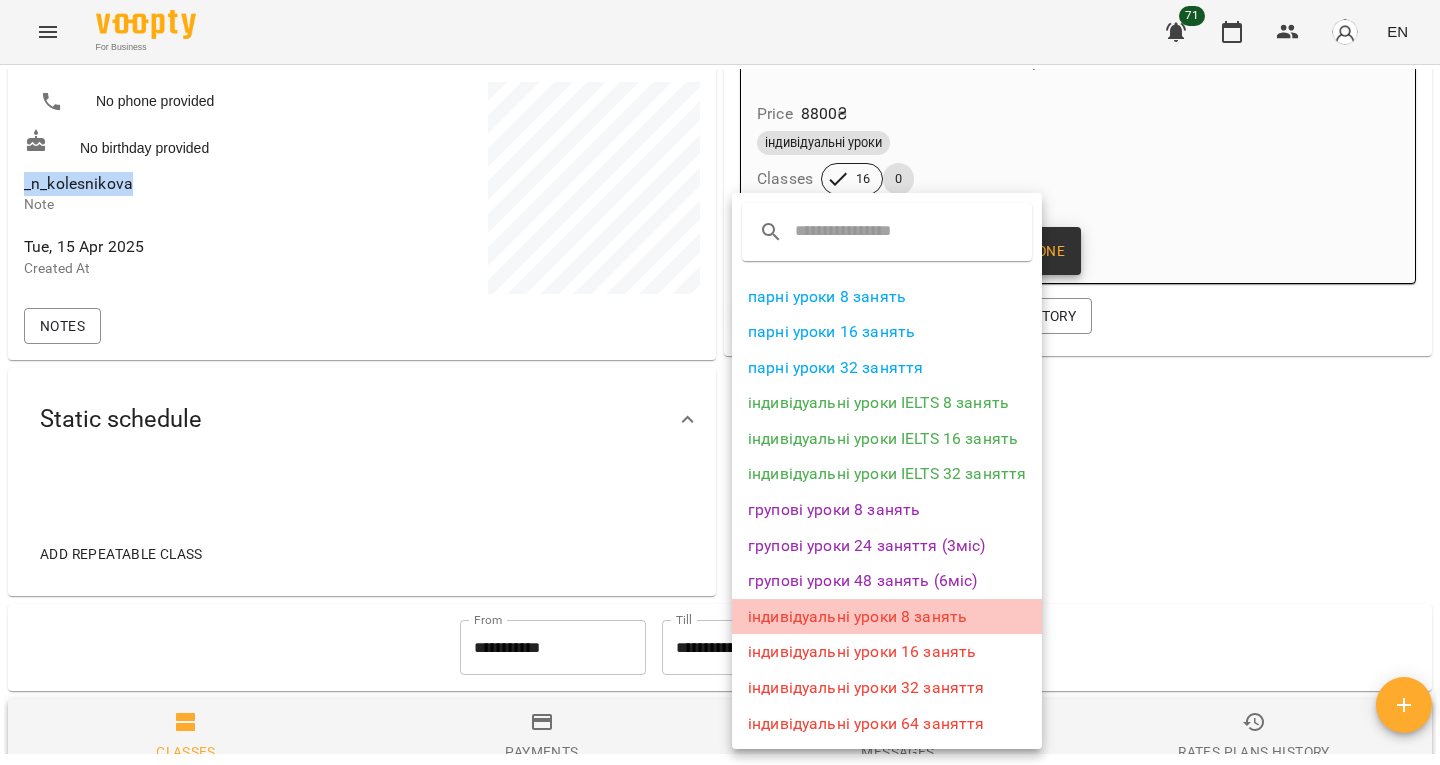 click on "індивідуальні уроки 8 занять" at bounding box center [887, 617] 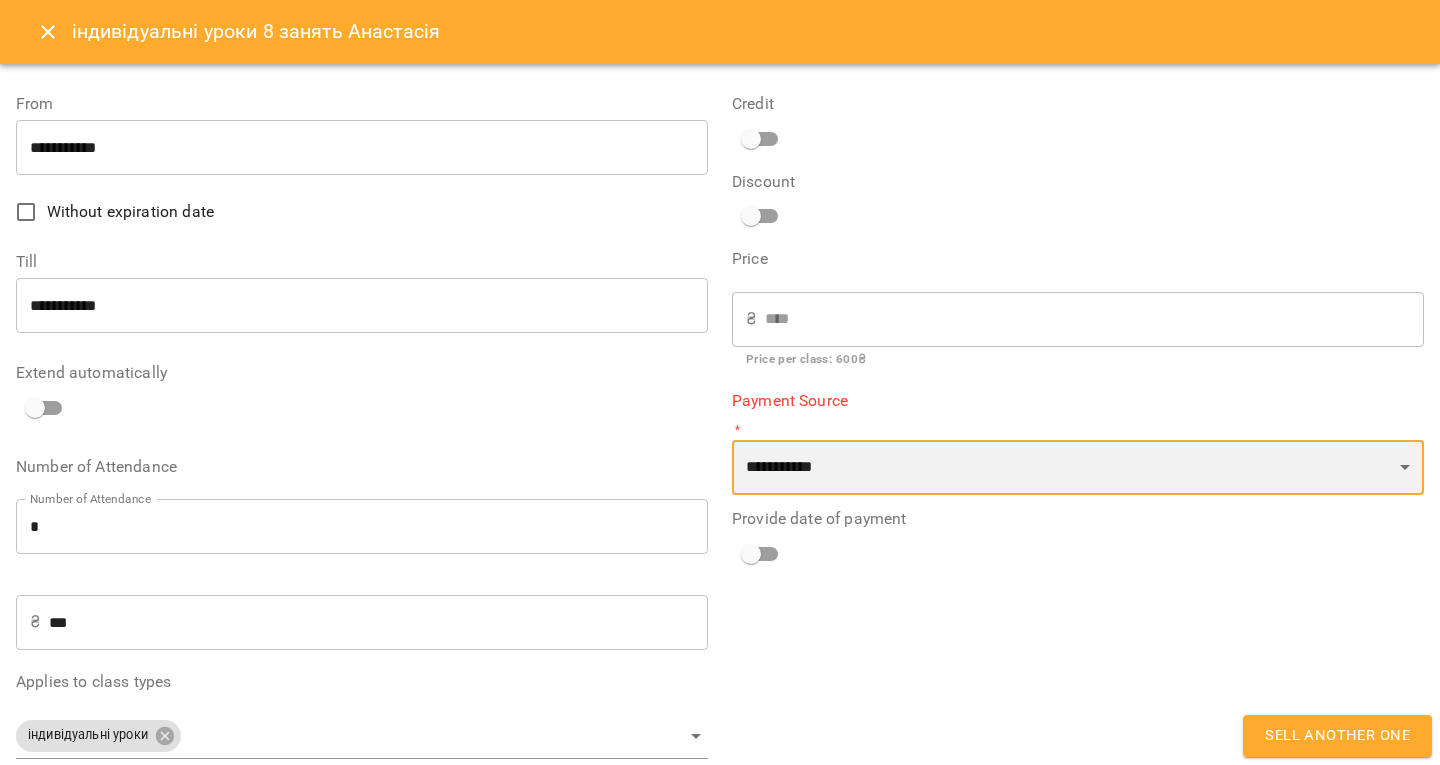 click on "**********" at bounding box center (1078, 468) 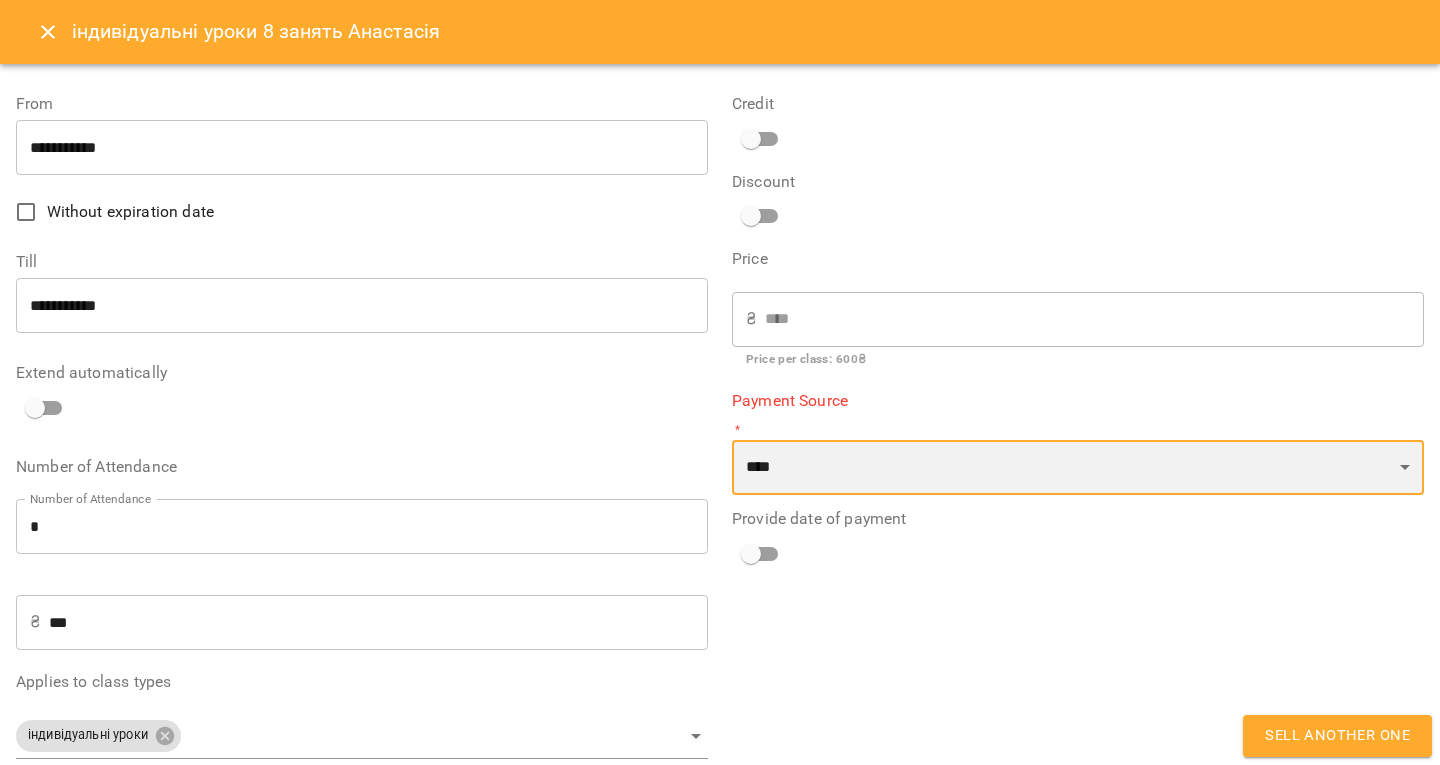 click on "**********" at bounding box center [1078, 468] 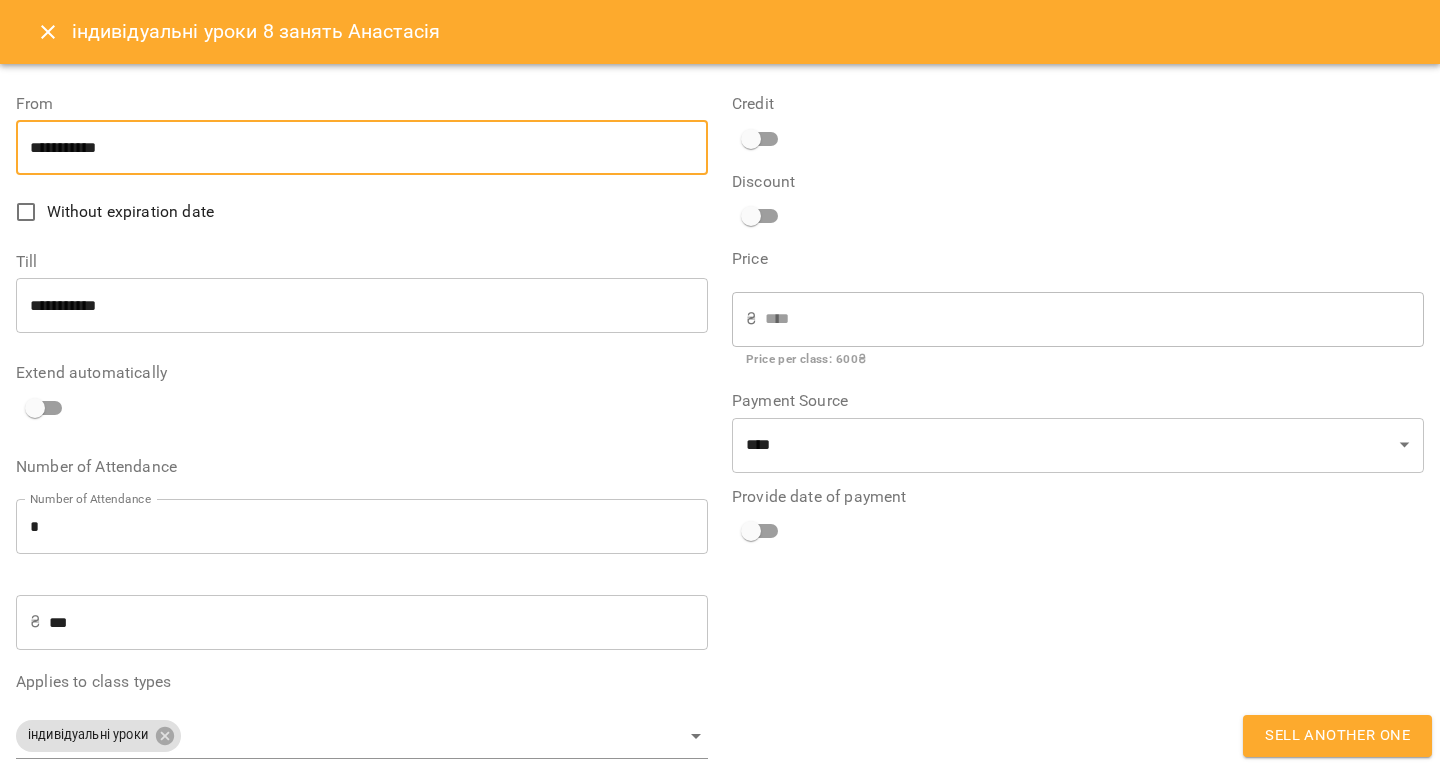 click on "**********" at bounding box center (362, 148) 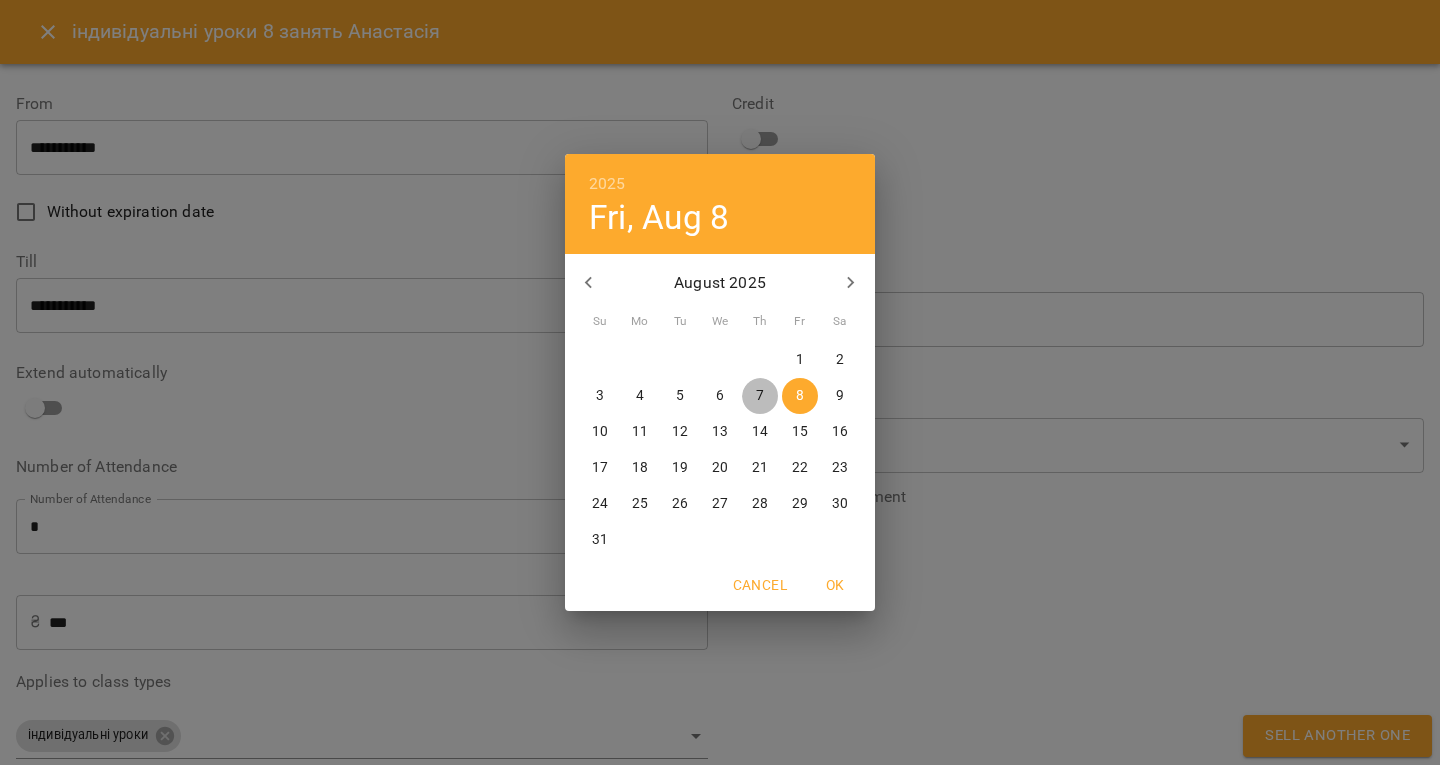 click on "7" at bounding box center (760, 396) 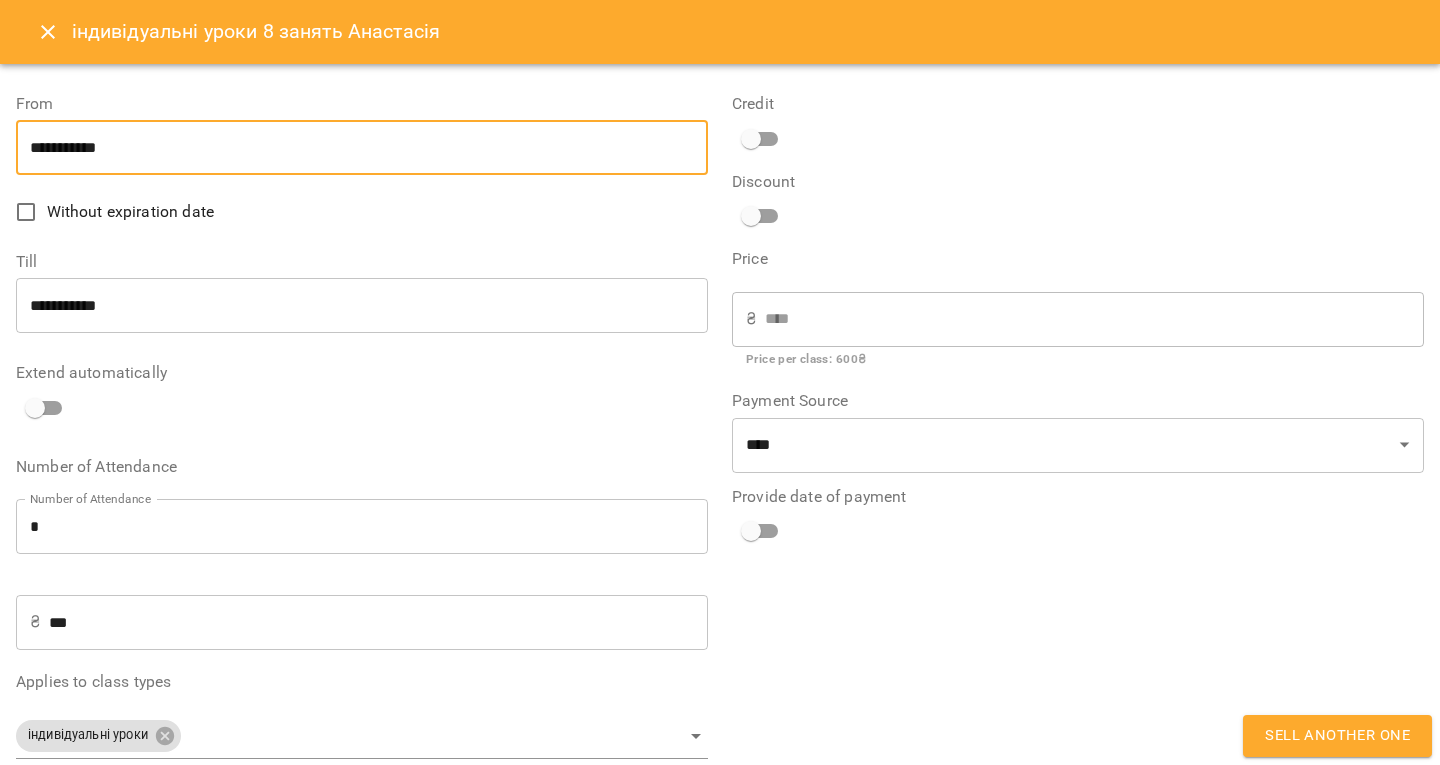 scroll, scrollTop: 26, scrollLeft: 0, axis: vertical 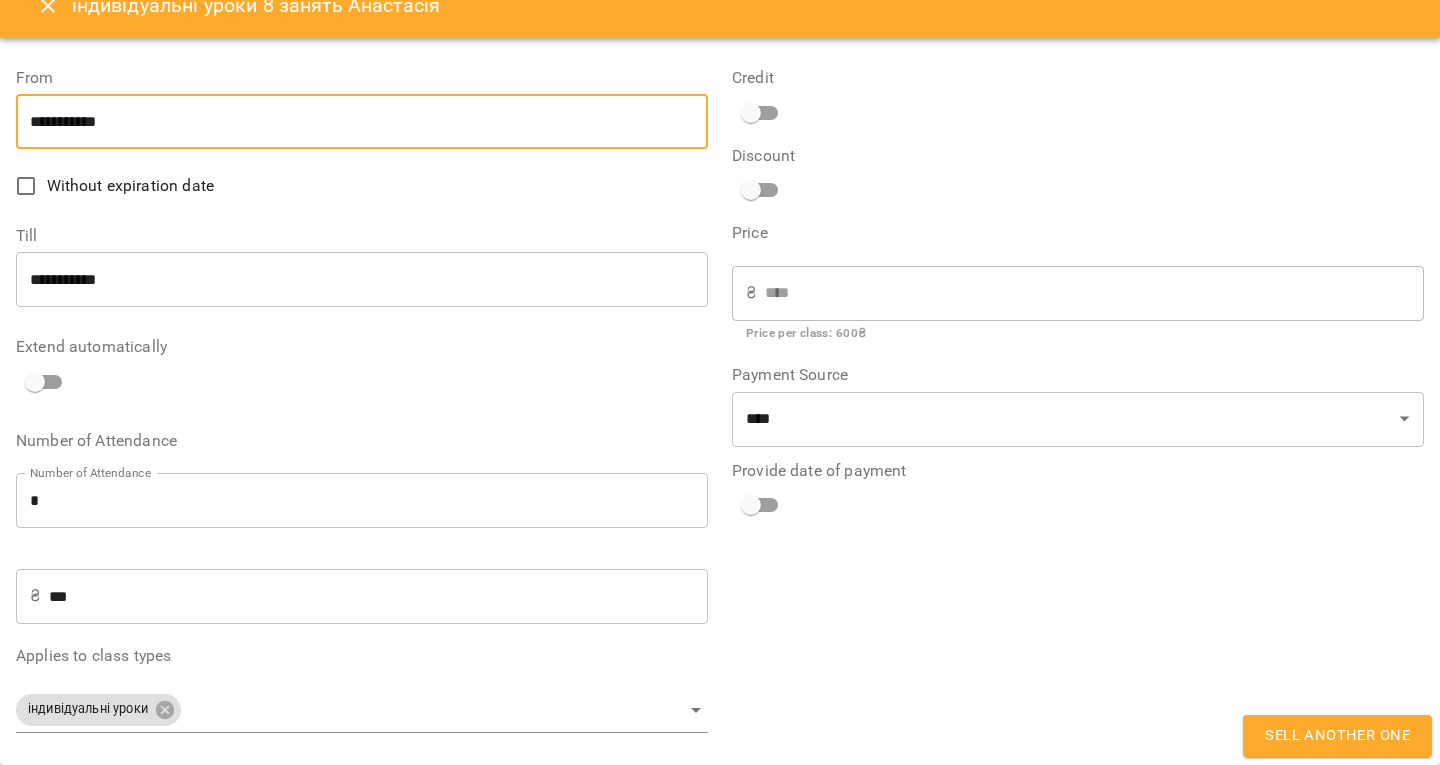 click on "Sell another one" at bounding box center [1337, 736] 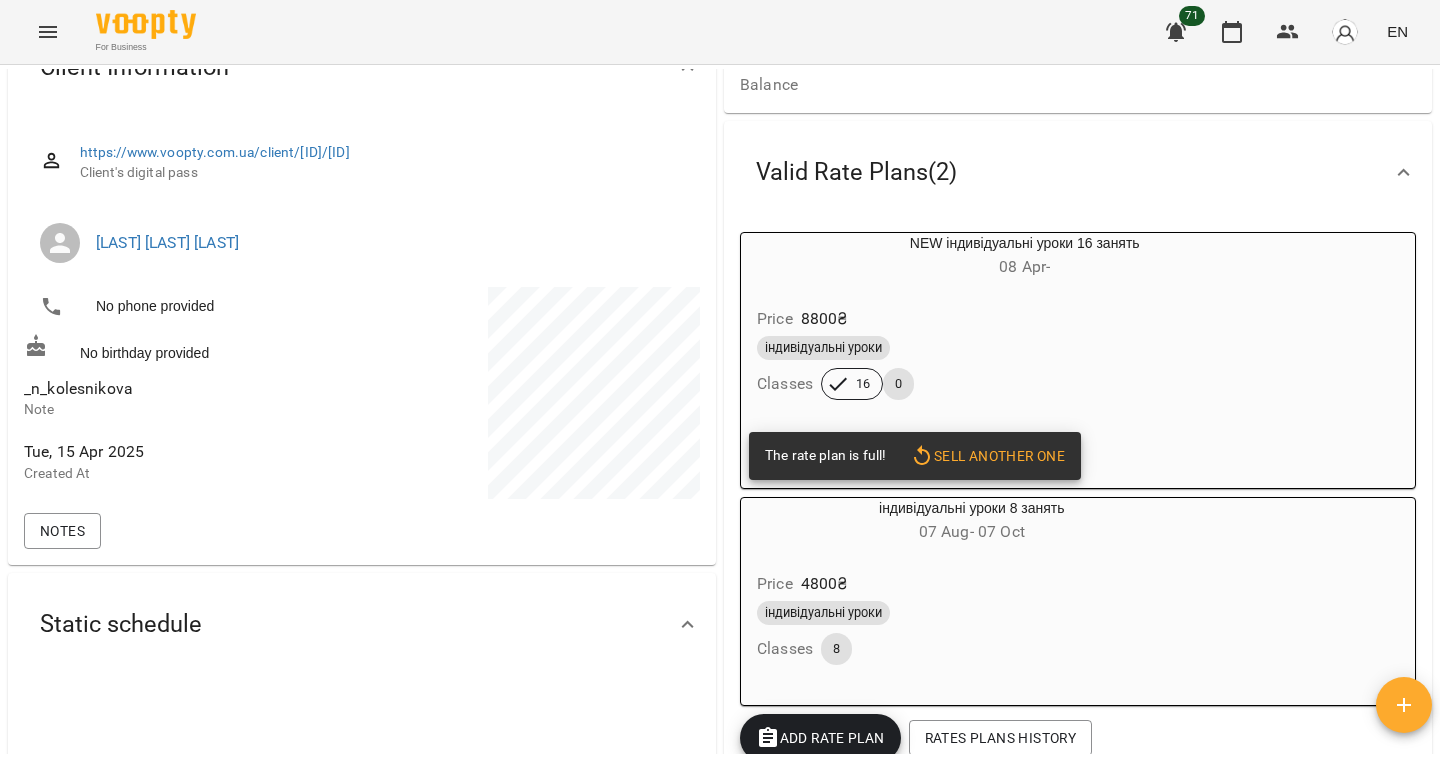 scroll, scrollTop: 198, scrollLeft: 0, axis: vertical 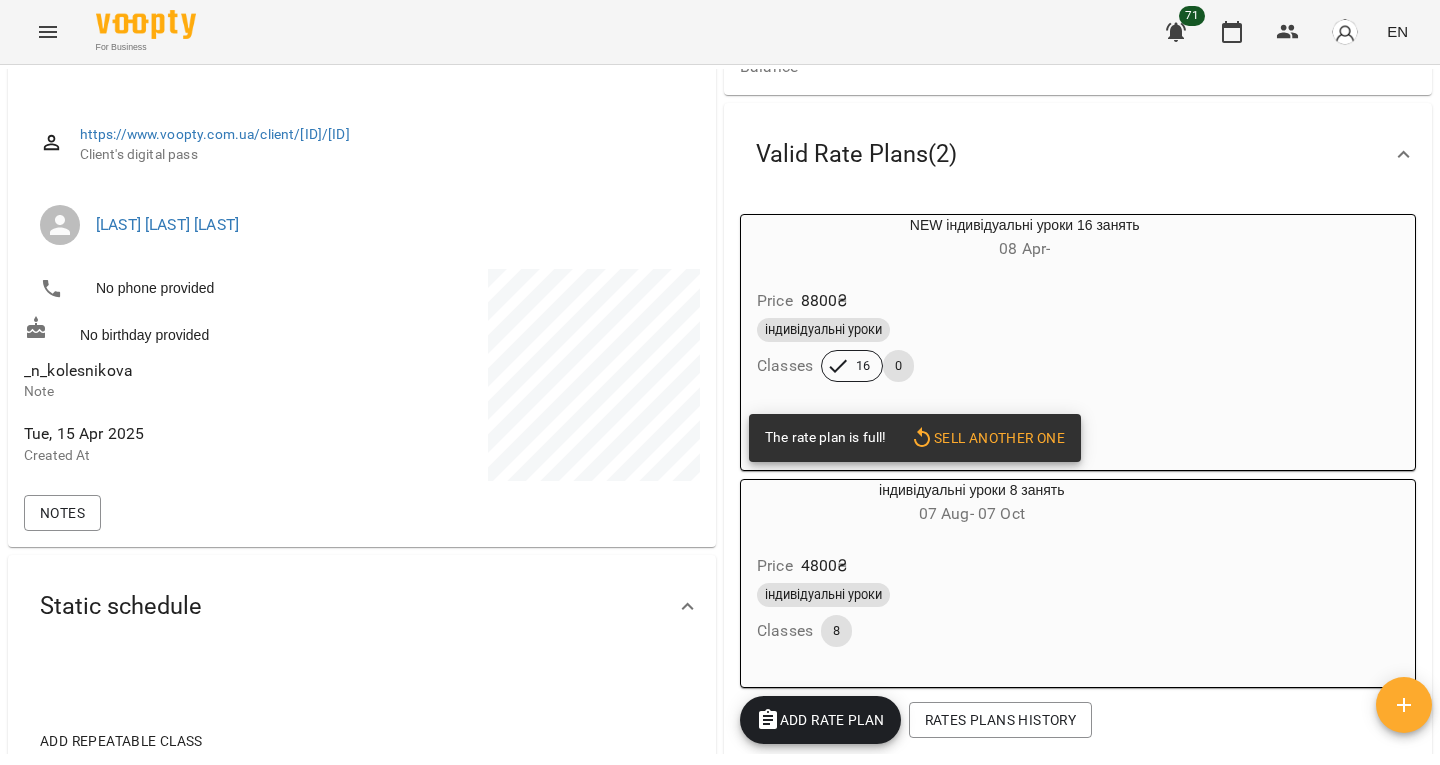 drag, startPoint x: 861, startPoint y: 496, endPoint x: 1321, endPoint y: 554, distance: 463.6421 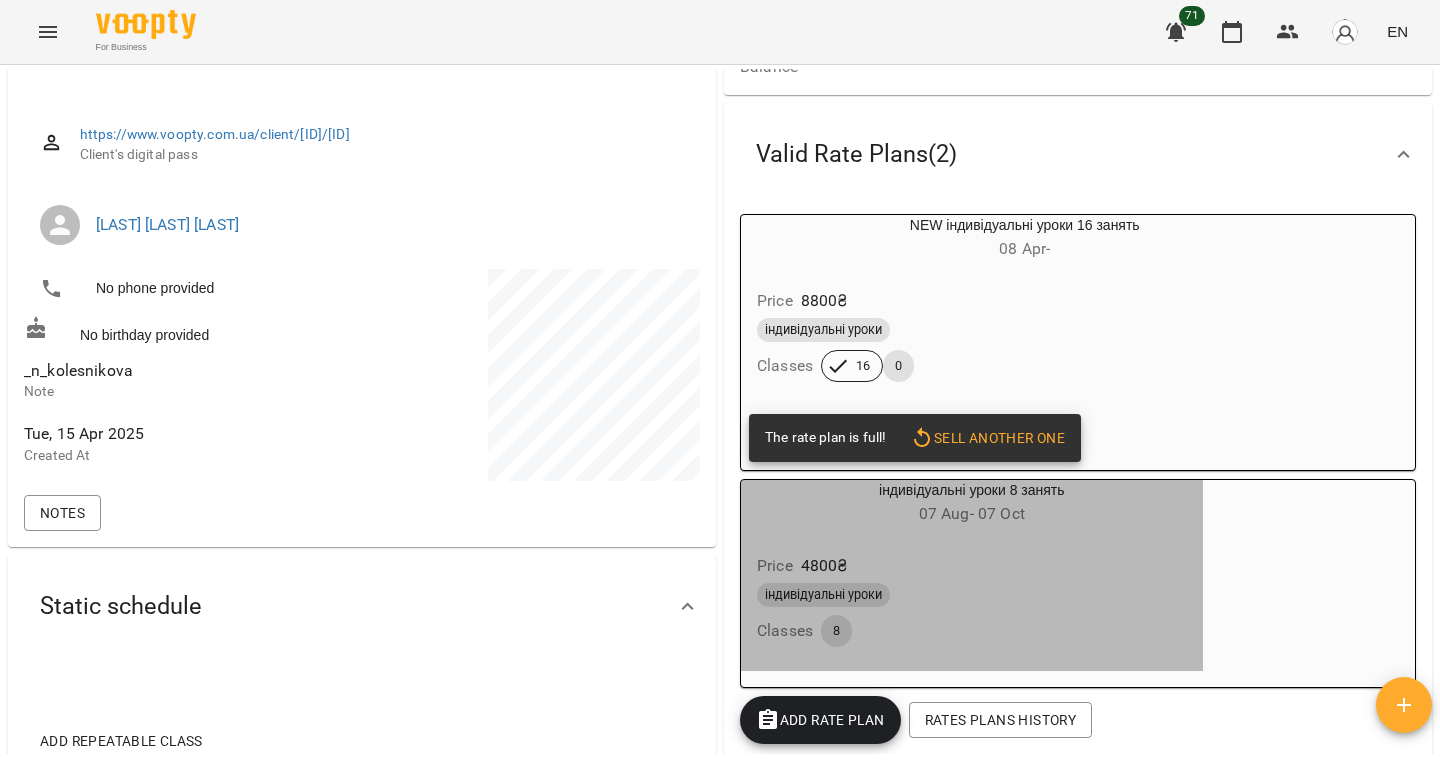 drag, startPoint x: 1098, startPoint y: 543, endPoint x: 804, endPoint y: 507, distance: 296.1959 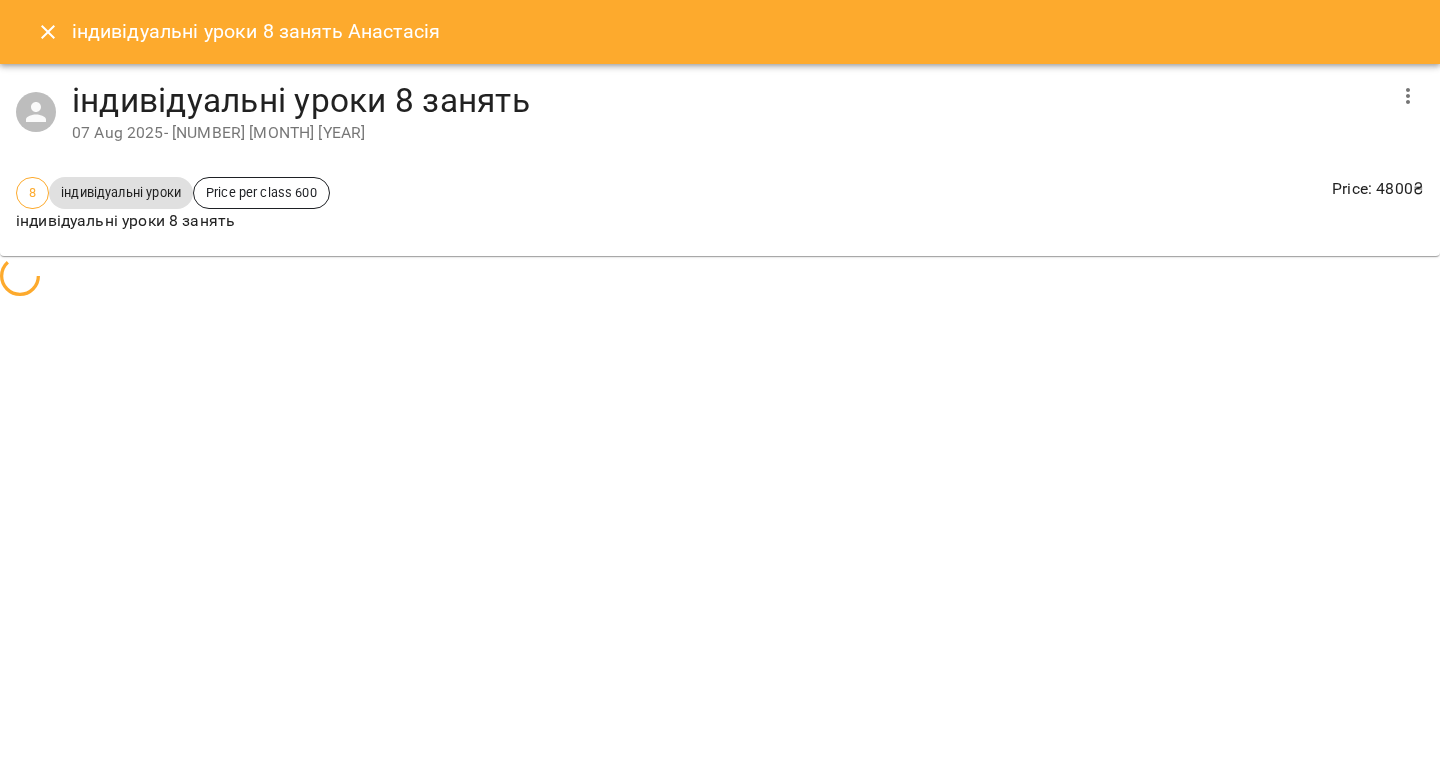 click on "індивідуальні уроки 8 занять   Анастасія індивідуальні уроки 8 занять 07 Aug 2025 -   07 Oct 2025 8 індивідуальні уроки Price per class 600 індивідуальні уроки 8 занять Price :   4800 ₴" at bounding box center [720, 382] 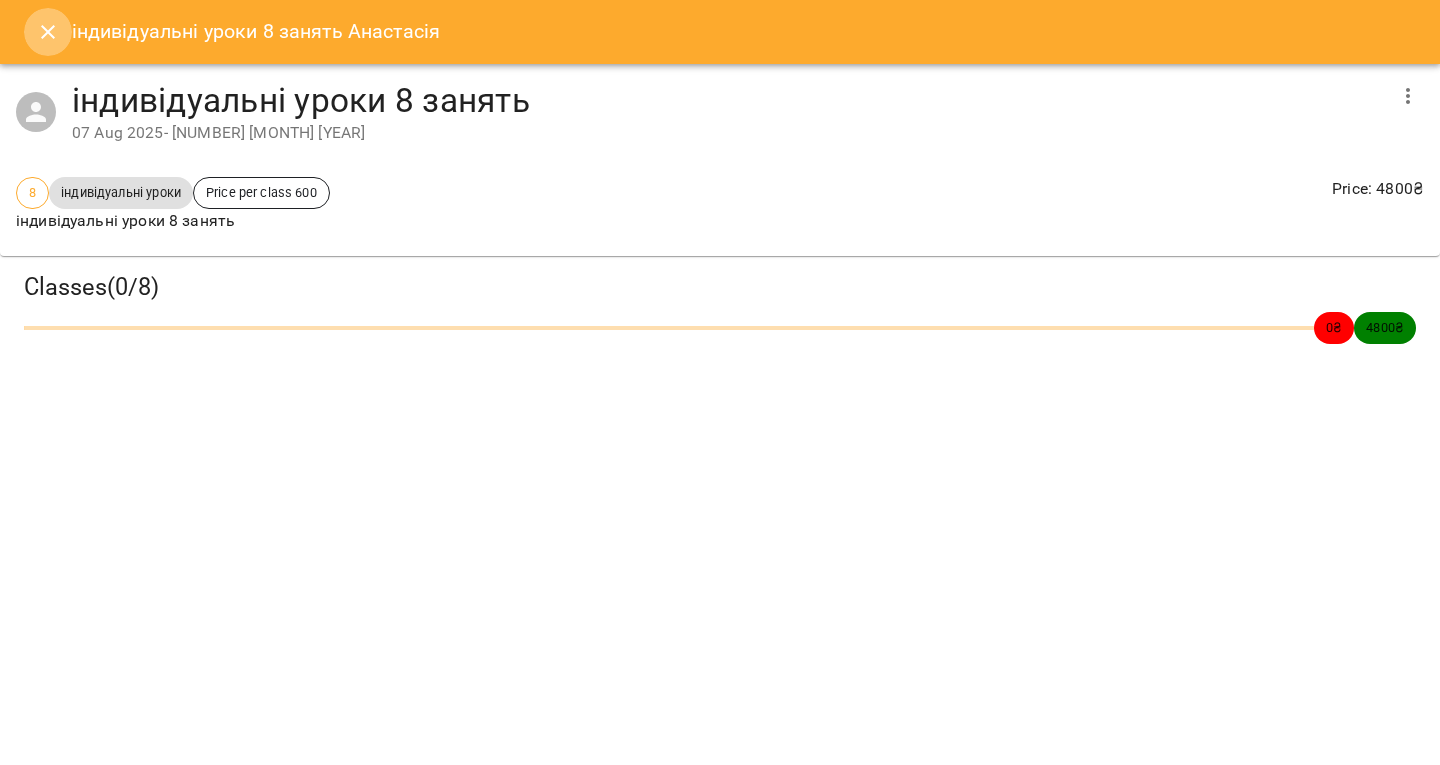 click 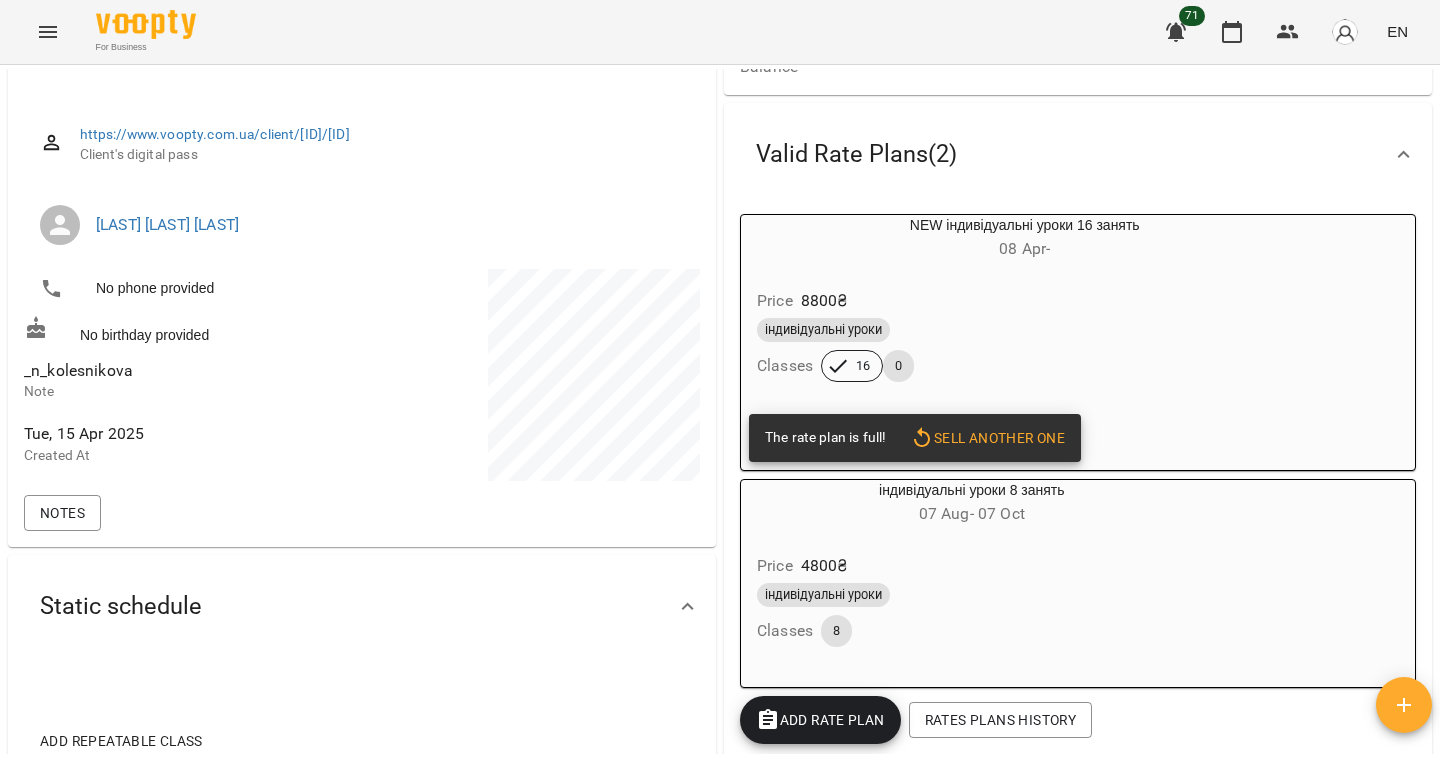drag, startPoint x: 787, startPoint y: 519, endPoint x: 711, endPoint y: 481, distance: 84.97058 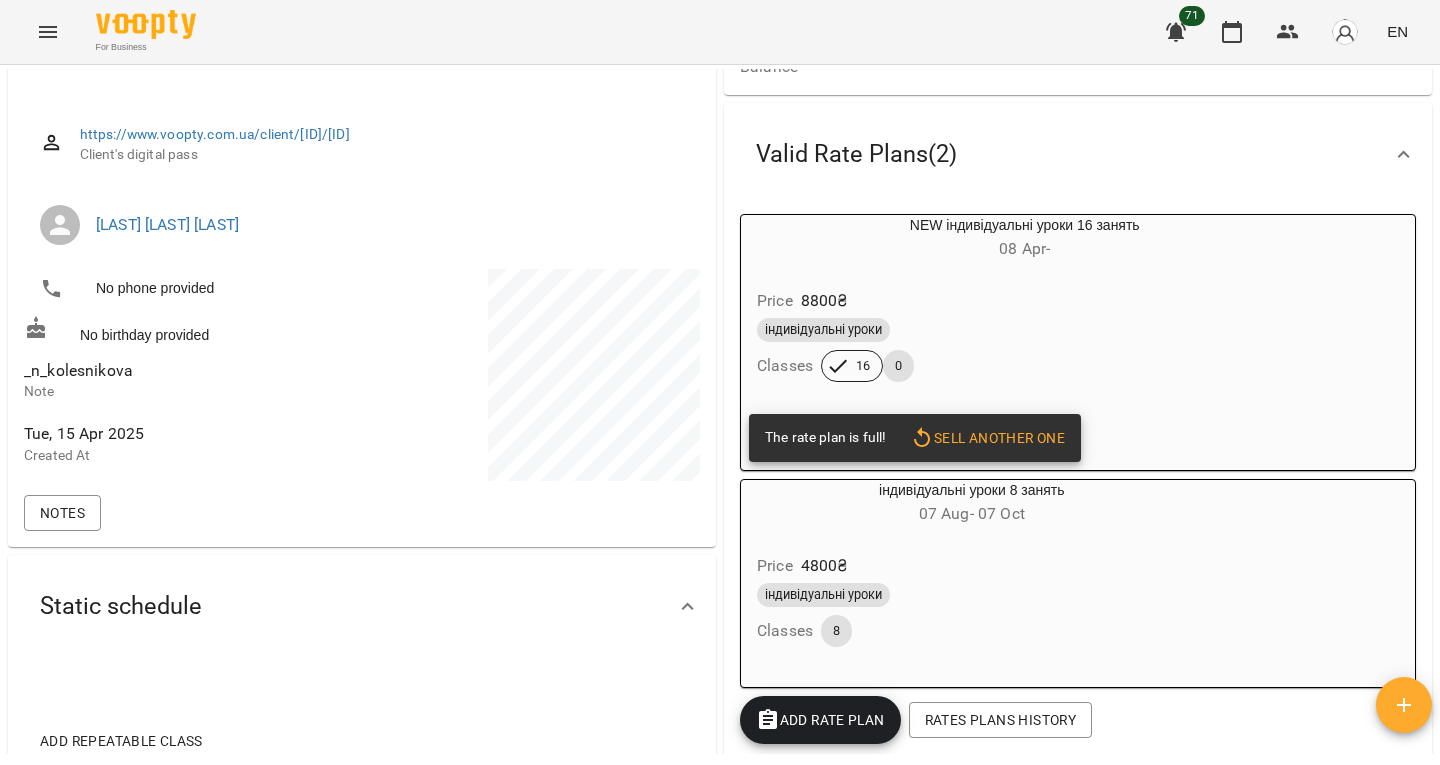 drag, startPoint x: 778, startPoint y: 499, endPoint x: 720, endPoint y: 494, distance: 58.21512 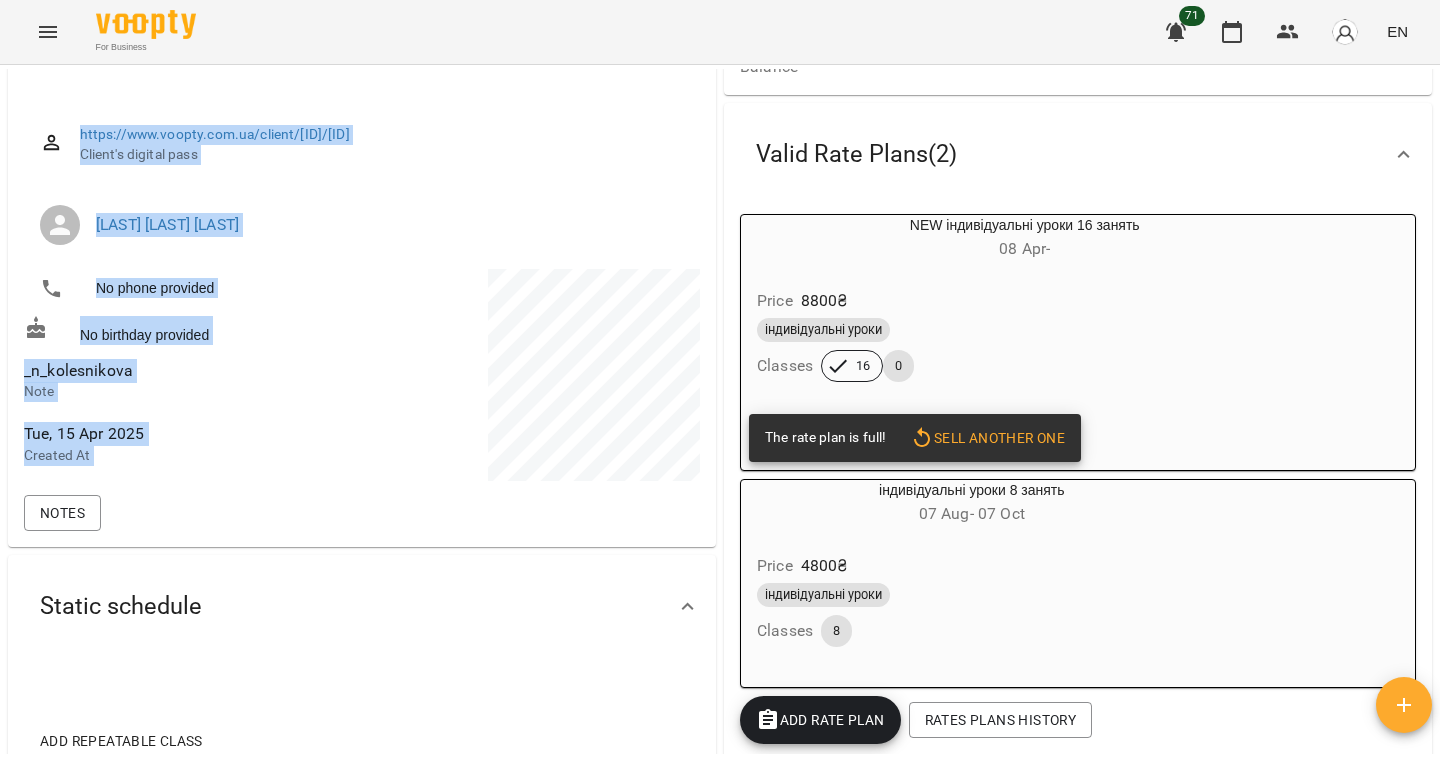 drag, startPoint x: 709, startPoint y: 484, endPoint x: 767, endPoint y: 506, distance: 62.03225 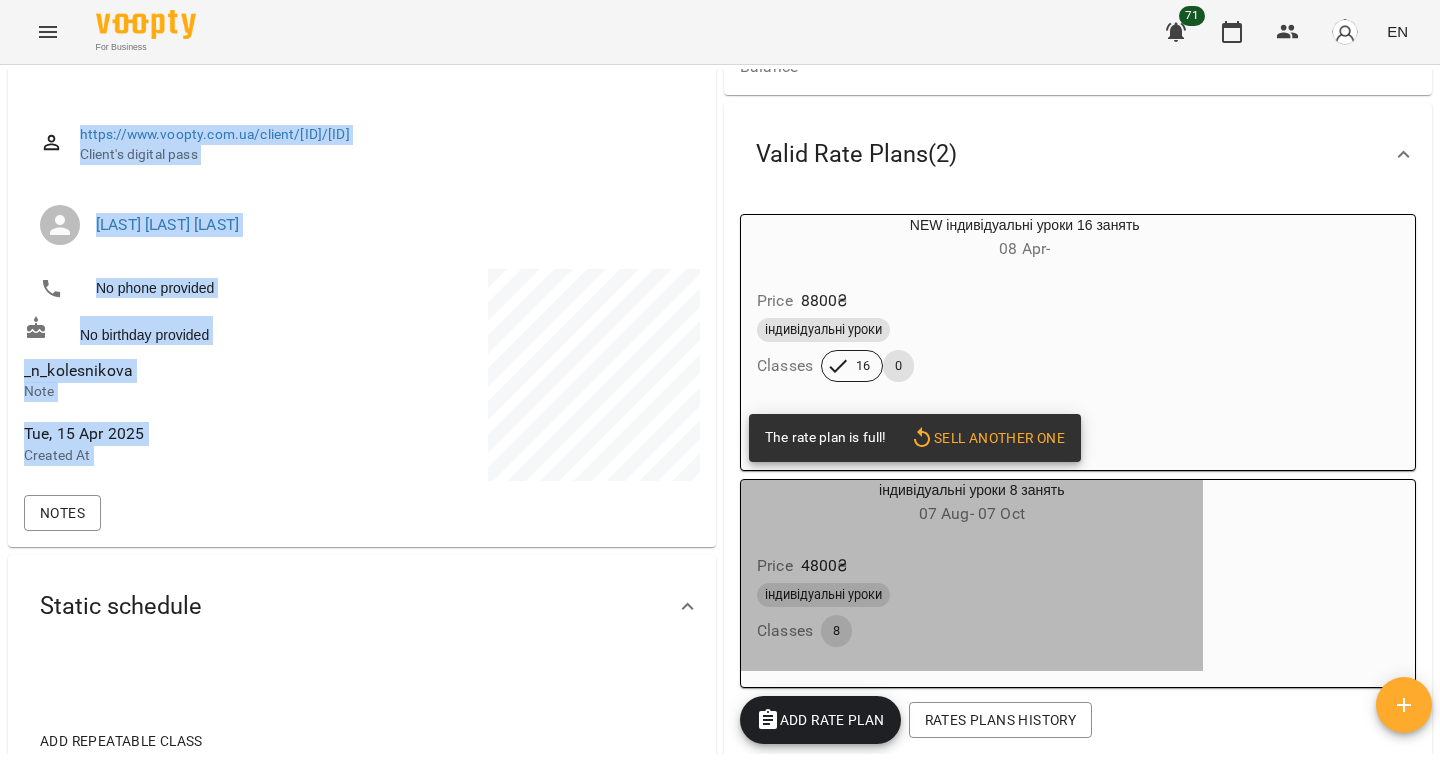 drag, startPoint x: 767, startPoint y: 506, endPoint x: 716, endPoint y: 495, distance: 52.17279 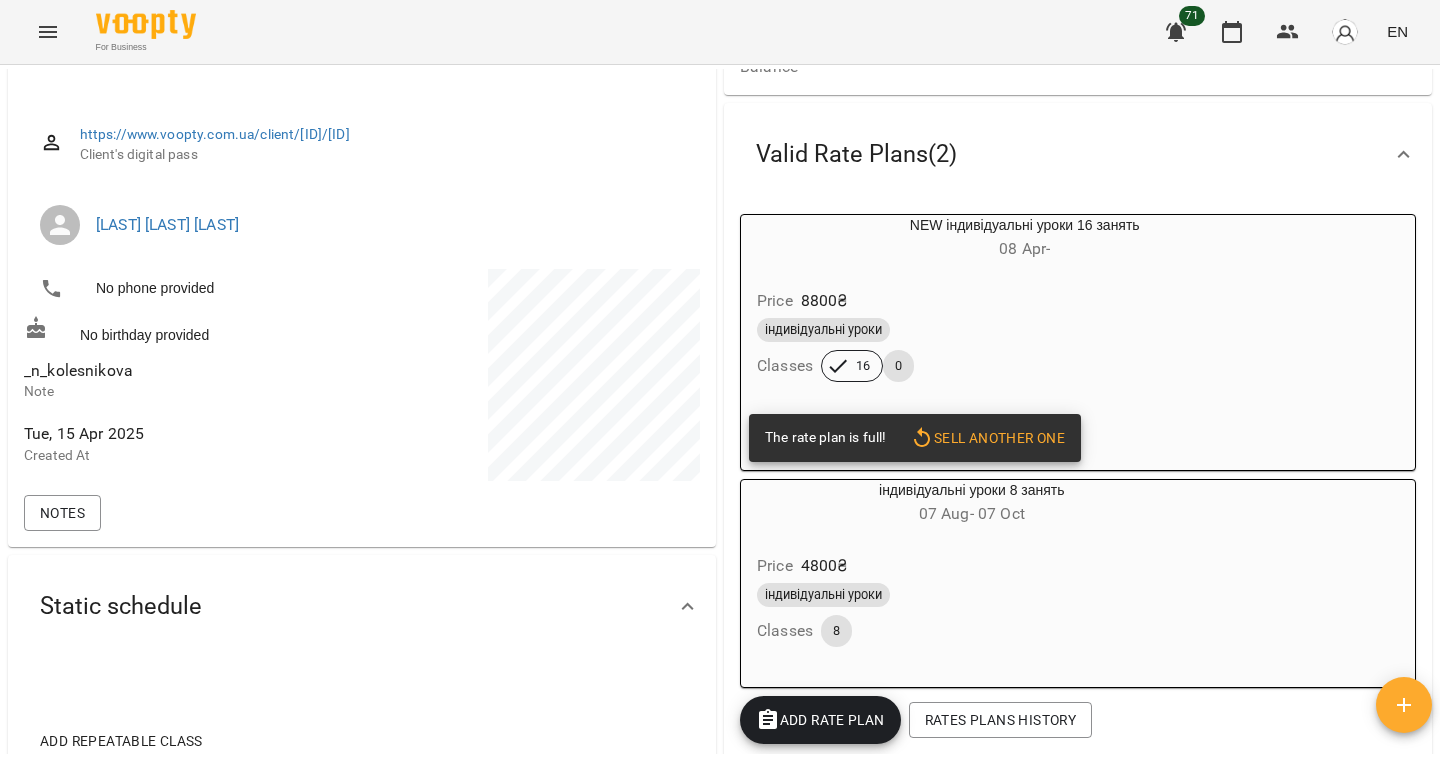 click on "Valid Rate Plans ( 2 ) NEW індивідуальні уроки 16 занять 08 Apr  -   Price 8800 ₴ індивідуальні уроки Classes 16 0 The rate plan is full! Sell another one індивідуальні уроки 8 занять 07 Aug  -   07 Oct Price 4800 ₴ індивідуальні уроки Classes 8 Add Rate plan Rates Plans History" at bounding box center [1078, 432] 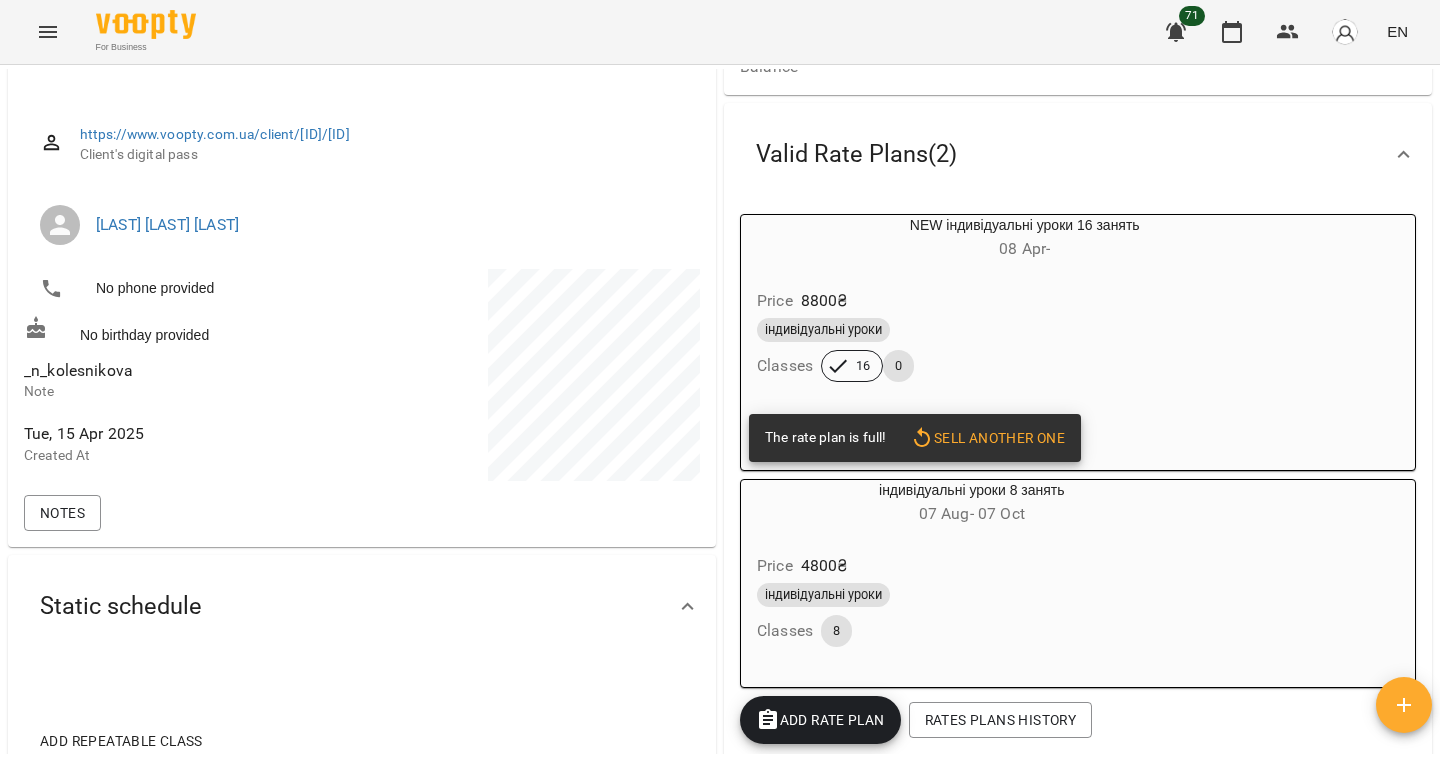 drag, startPoint x: 758, startPoint y: 498, endPoint x: 1081, endPoint y: 335, distance: 361.79828 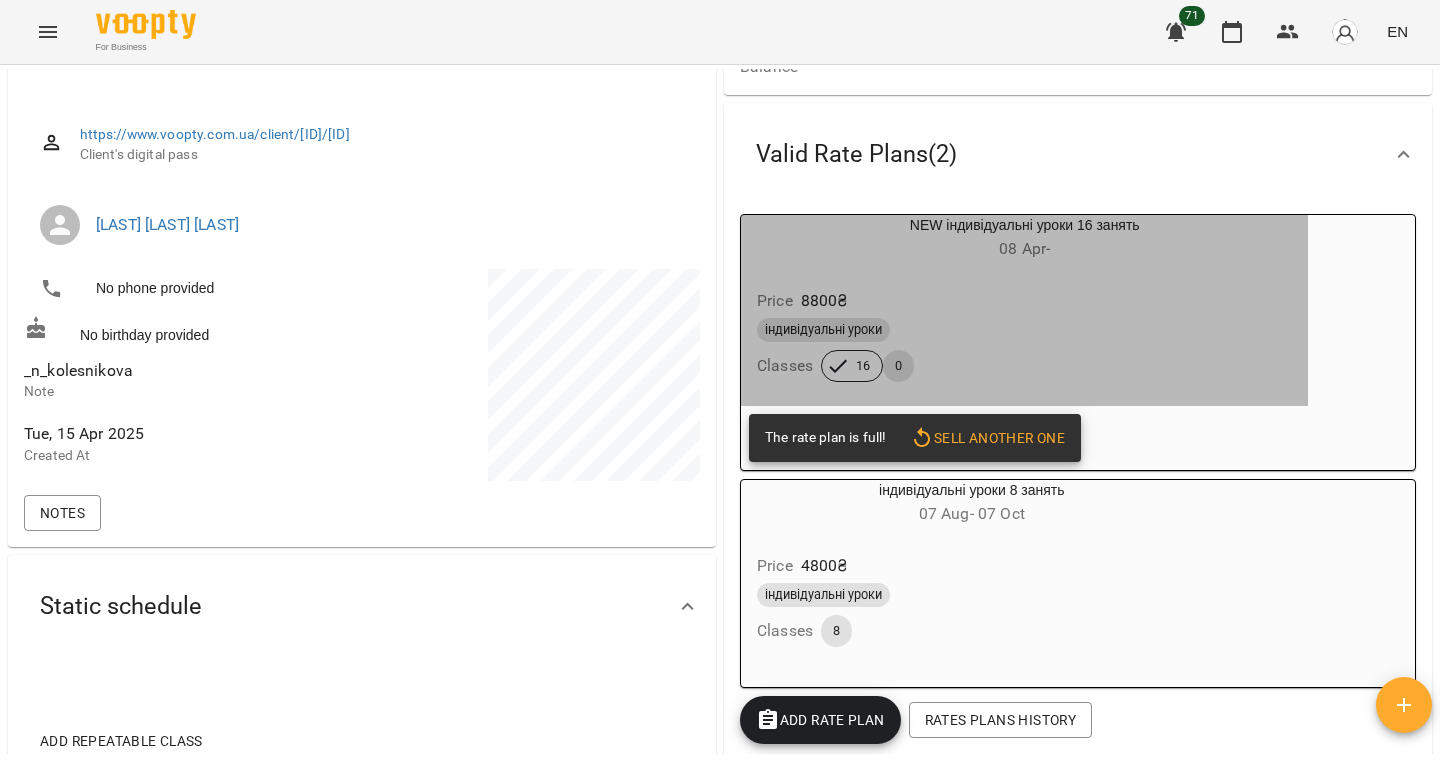 drag, startPoint x: 1081, startPoint y: 335, endPoint x: 1071, endPoint y: 562, distance: 227.22015 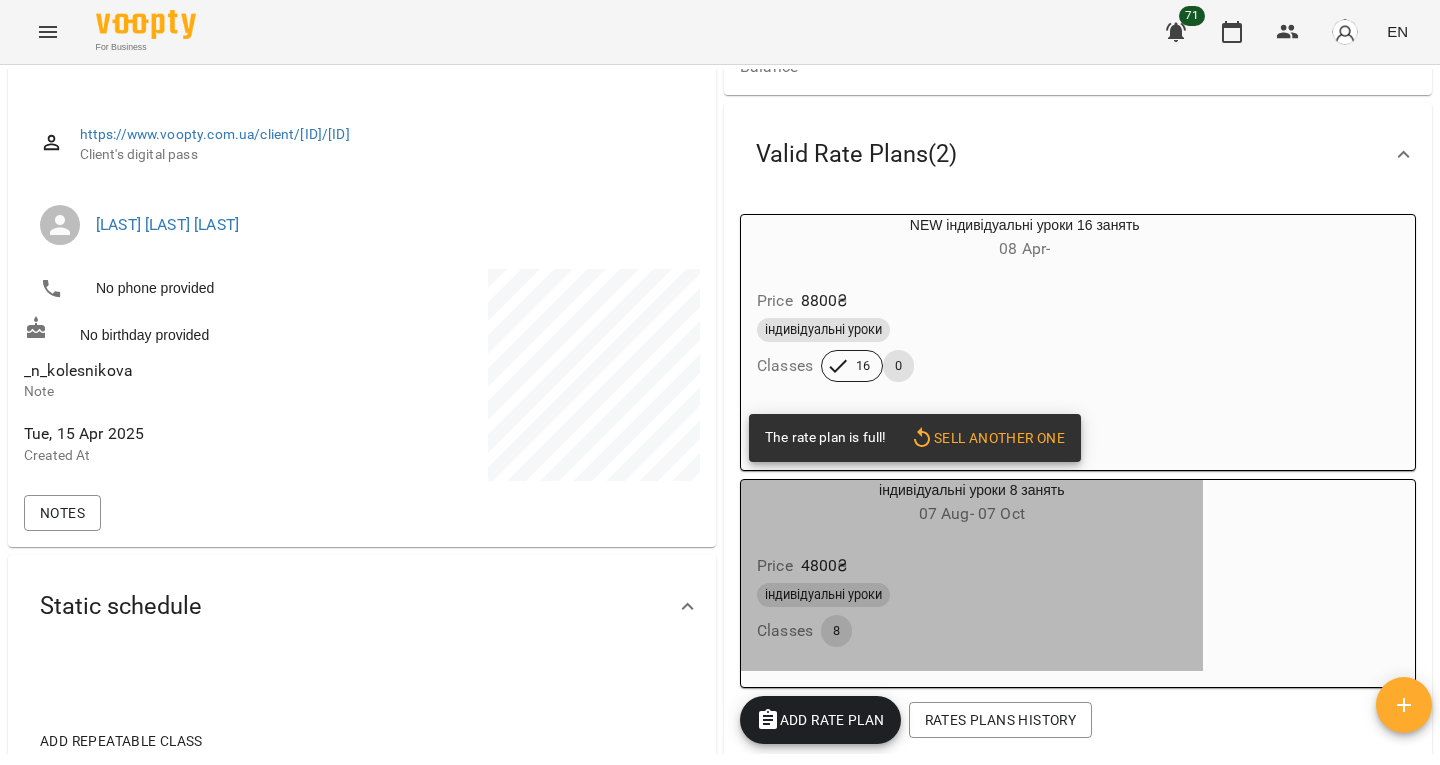 drag, startPoint x: 1071, startPoint y: 562, endPoint x: 1182, endPoint y: 303, distance: 281.7836 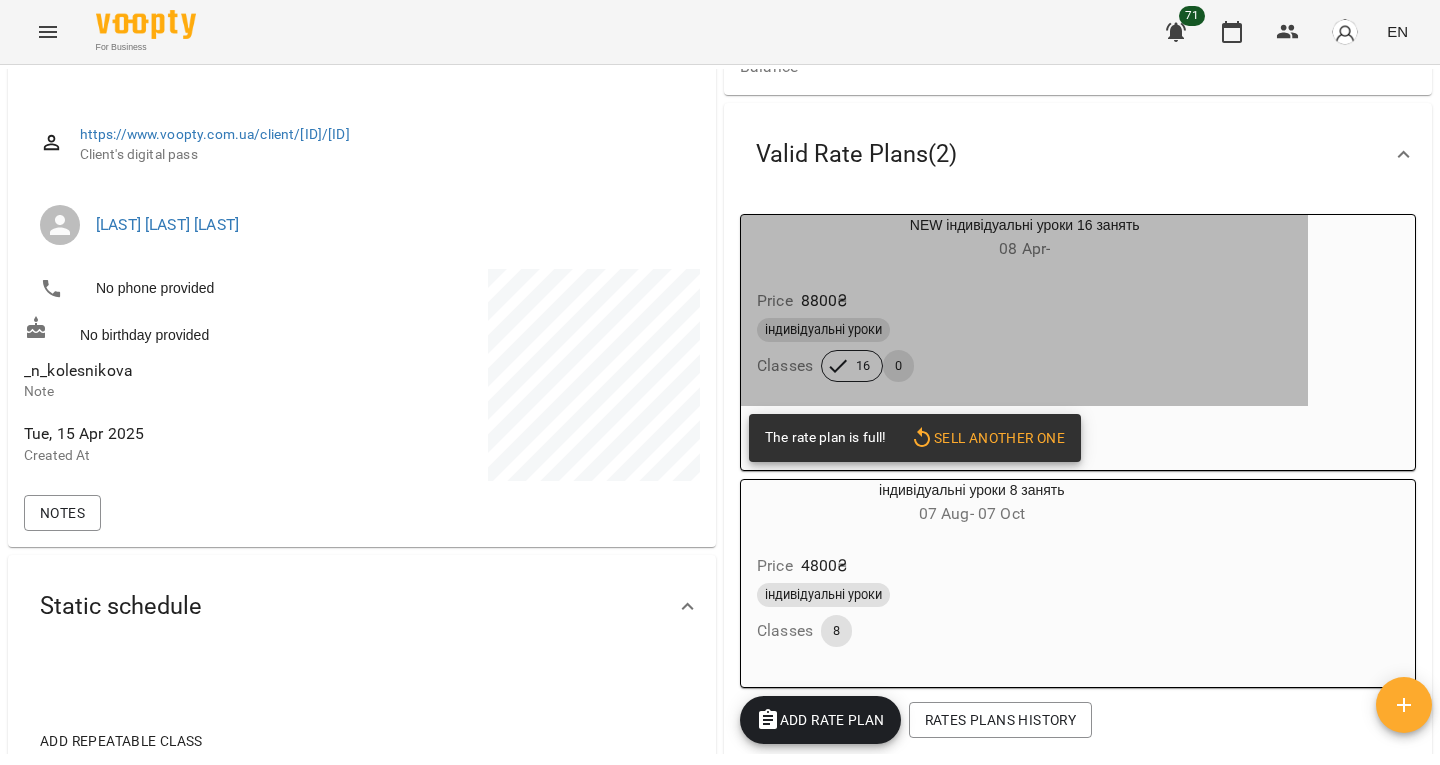 drag, startPoint x: 1182, startPoint y: 303, endPoint x: 1197, endPoint y: 356, distance: 55.081757 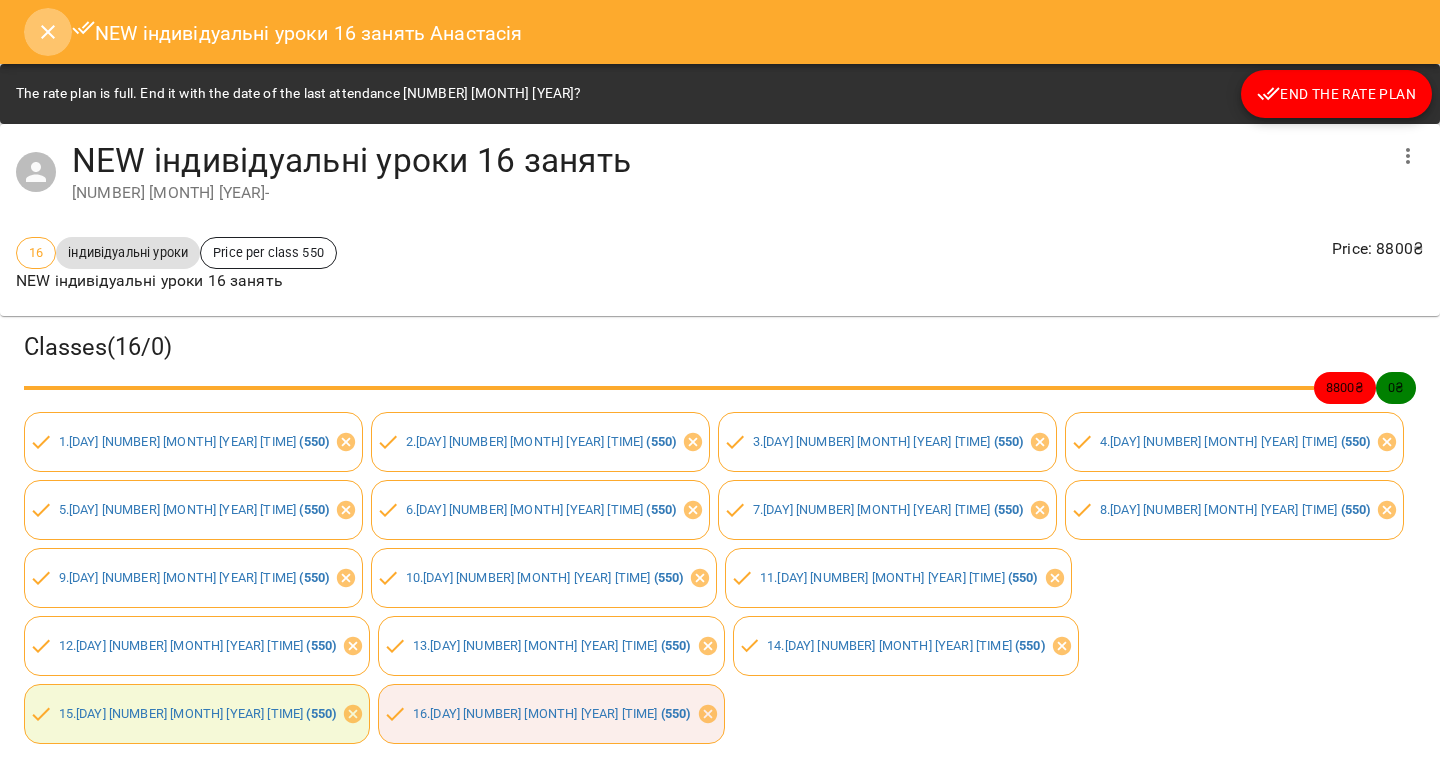 click 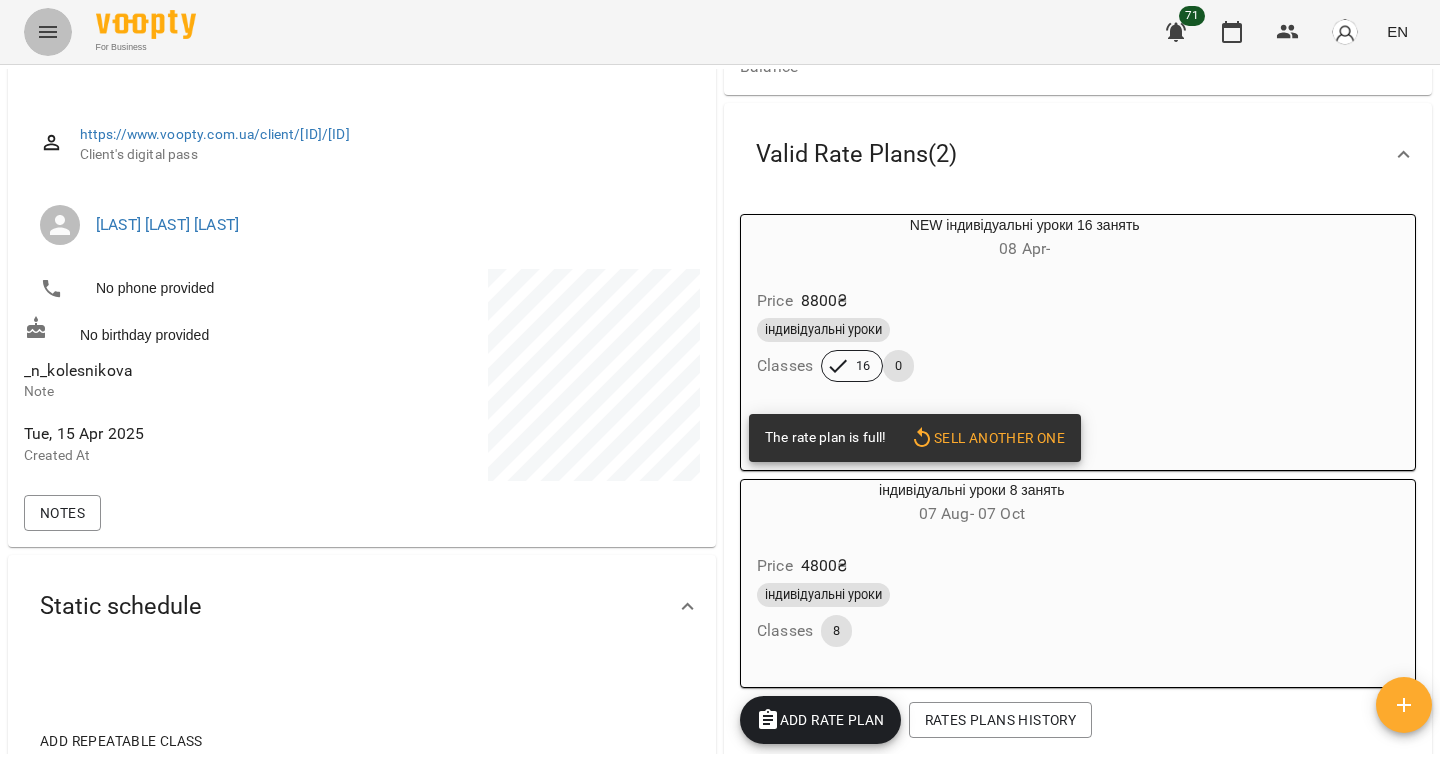 click 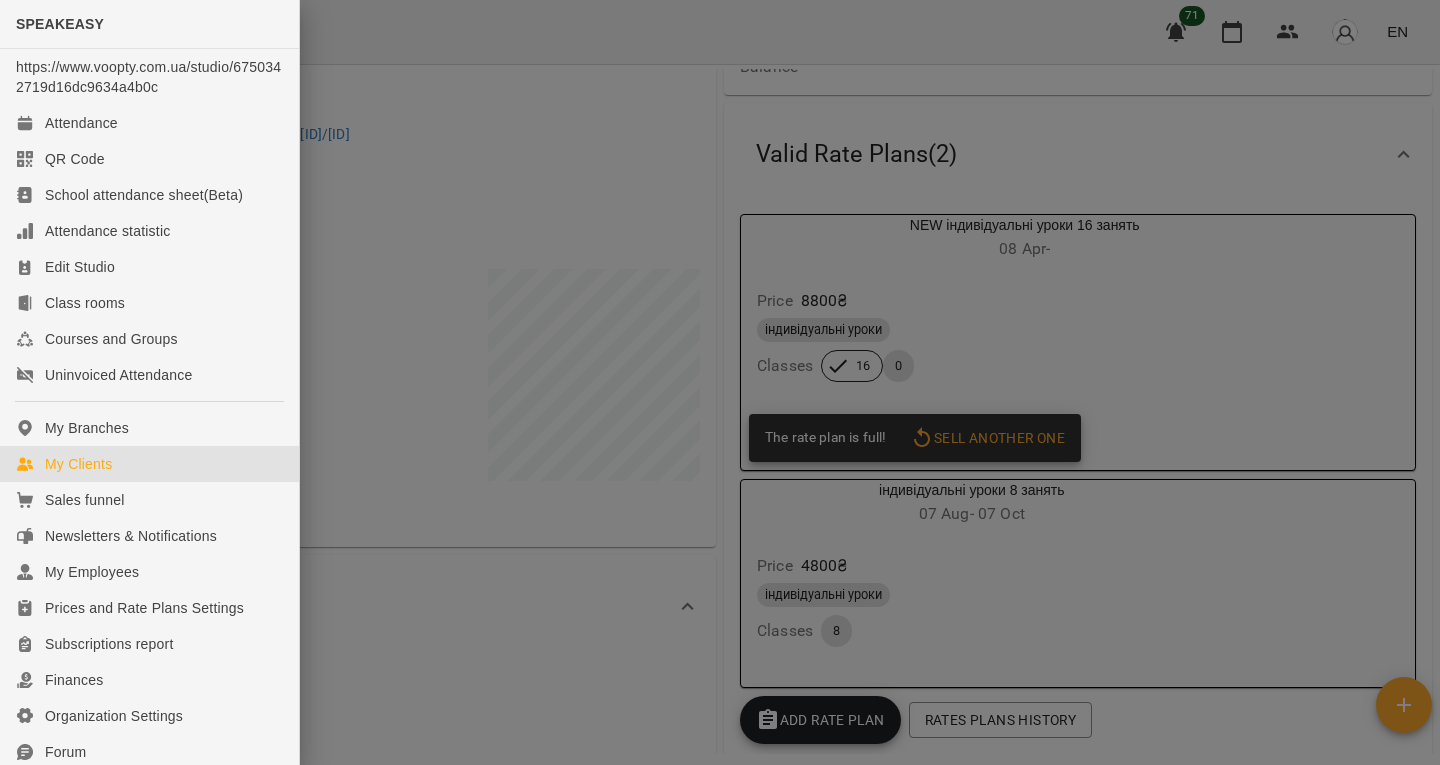 click on "My Clients" at bounding box center [149, 464] 